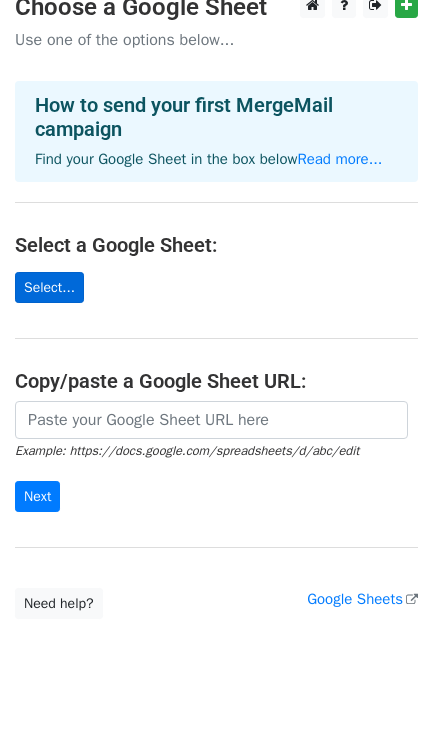 scroll, scrollTop: 23, scrollLeft: 0, axis: vertical 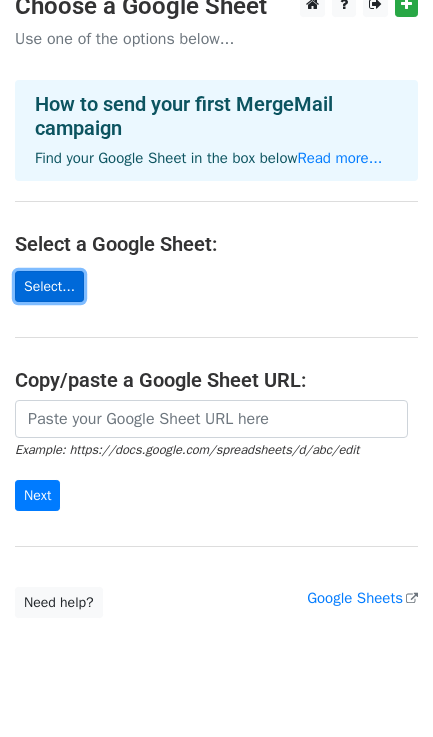 click on "Select..." at bounding box center (49, 286) 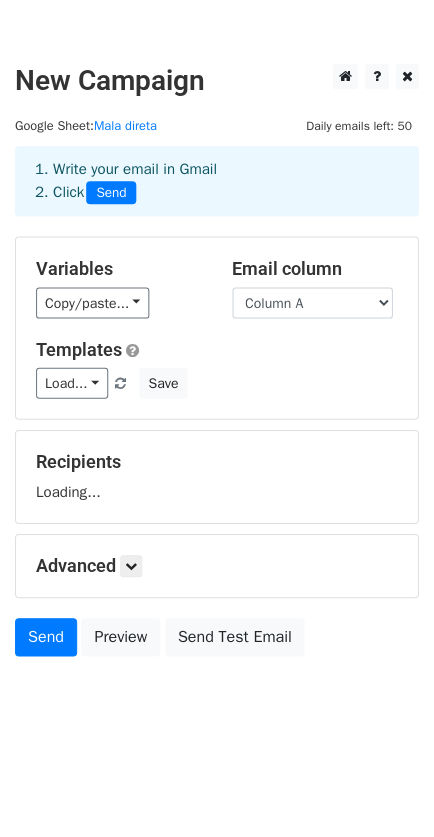 scroll, scrollTop: 0, scrollLeft: 0, axis: both 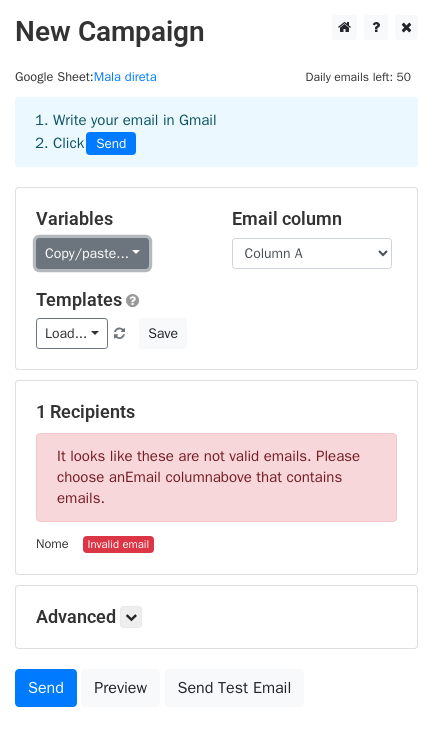 click on "Copy/paste..." at bounding box center (92, 253) 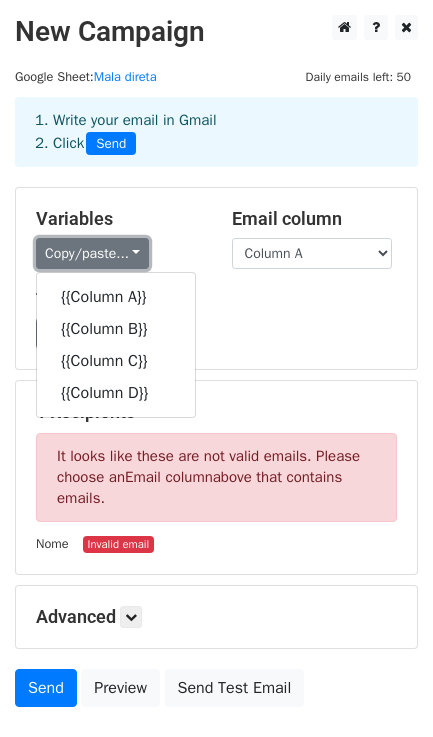 click on "Copy/paste..." at bounding box center [92, 253] 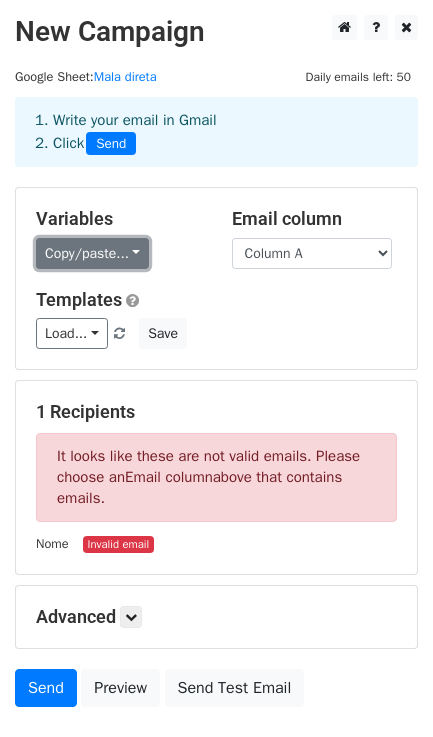 click on "Copy/paste..." at bounding box center (92, 253) 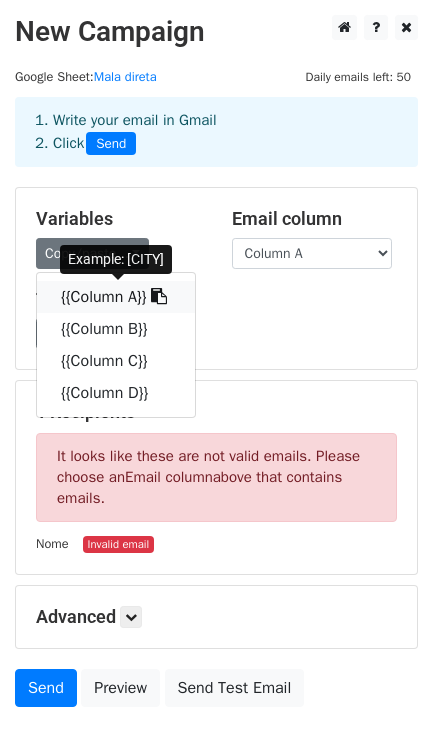 click on "{{Column A}}" at bounding box center [116, 297] 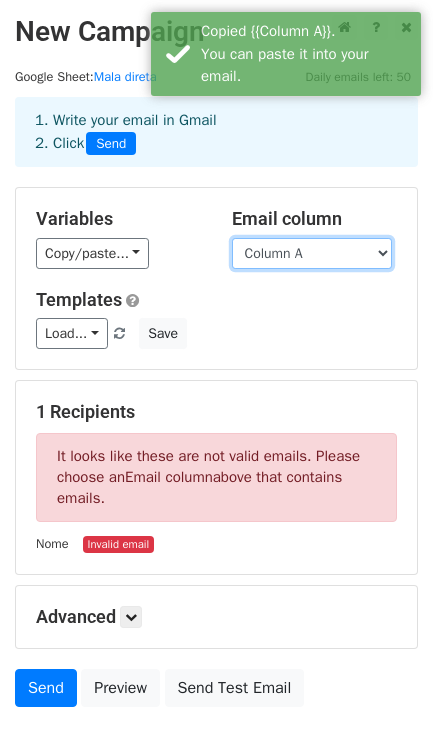 click on "Column A
Column B
Column C
Column D" at bounding box center [312, 253] 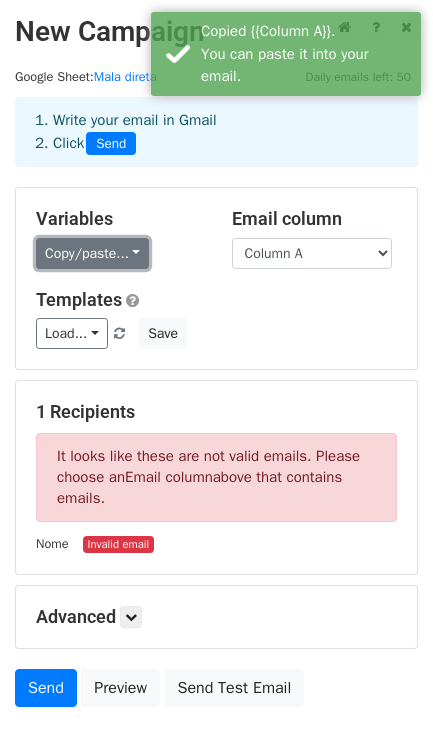 click on "Copy/paste..." at bounding box center [92, 253] 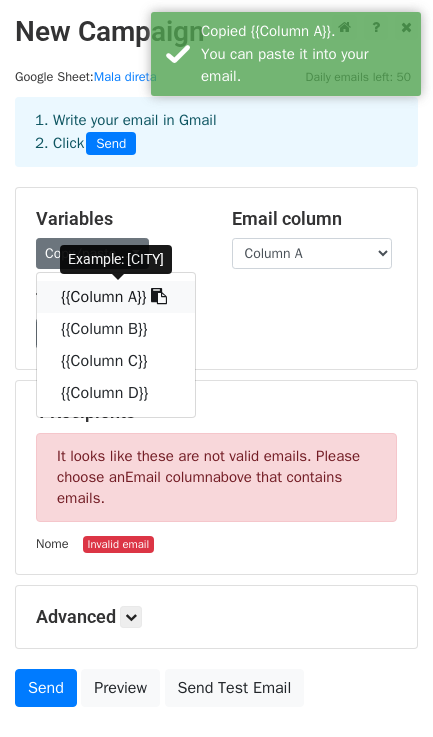 click on "{{Column A}}" at bounding box center [116, 297] 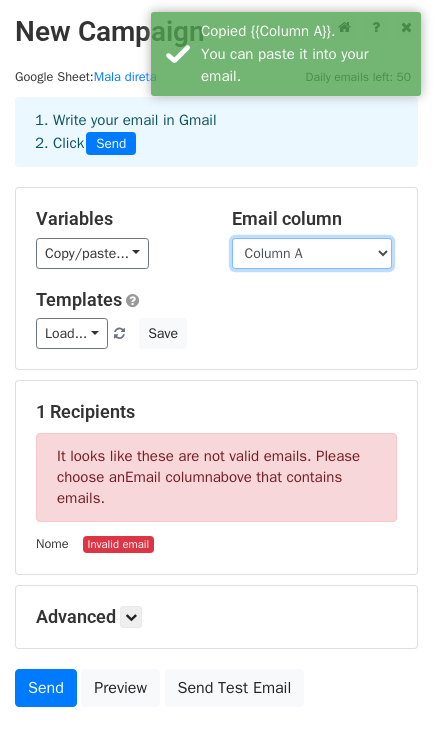 click on "Column A
Column B
Column C
Column D" at bounding box center (312, 253) 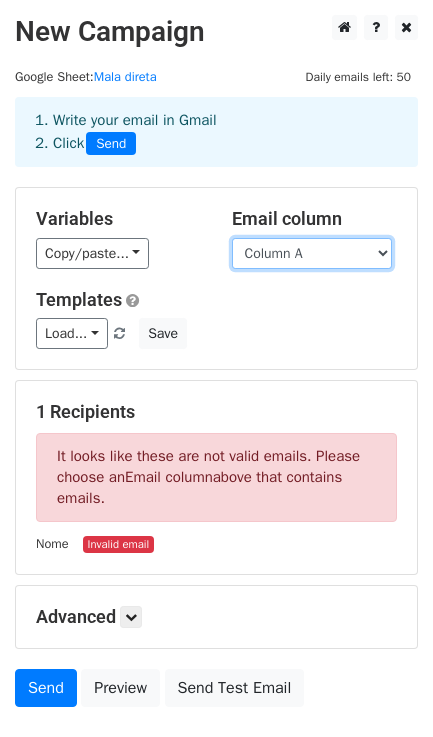 select on "Column B" 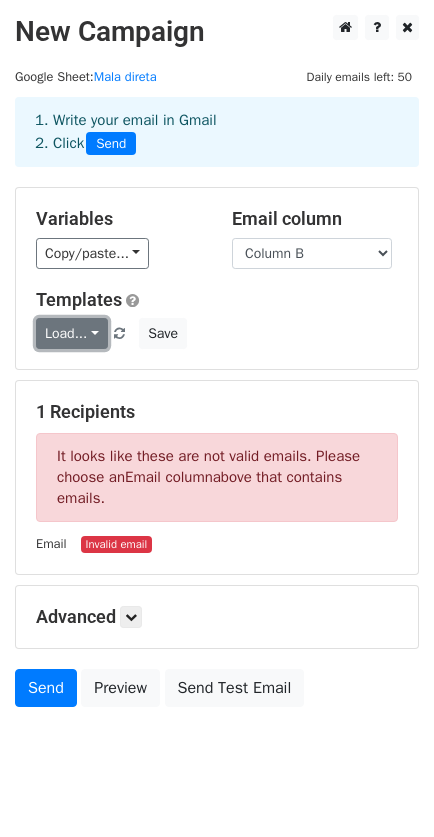 click on "Load..." at bounding box center (72, 333) 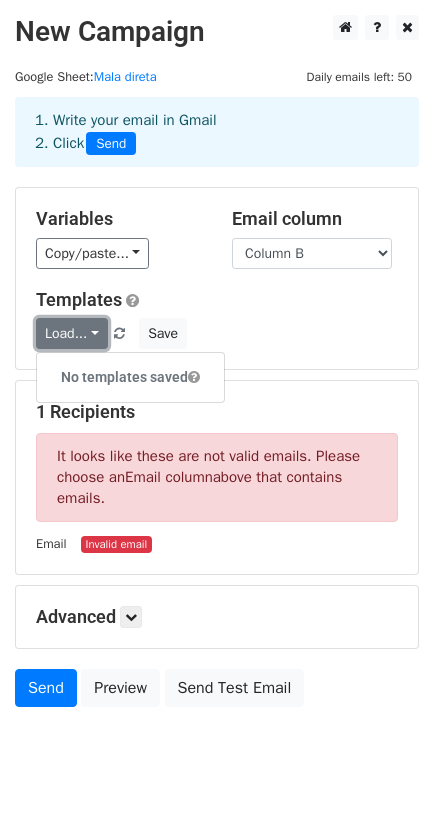 click on "Load..." at bounding box center (72, 333) 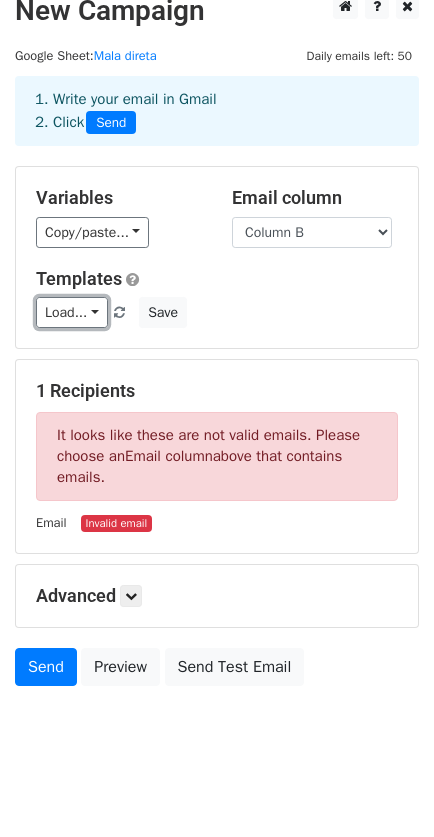 scroll, scrollTop: 0, scrollLeft: 0, axis: both 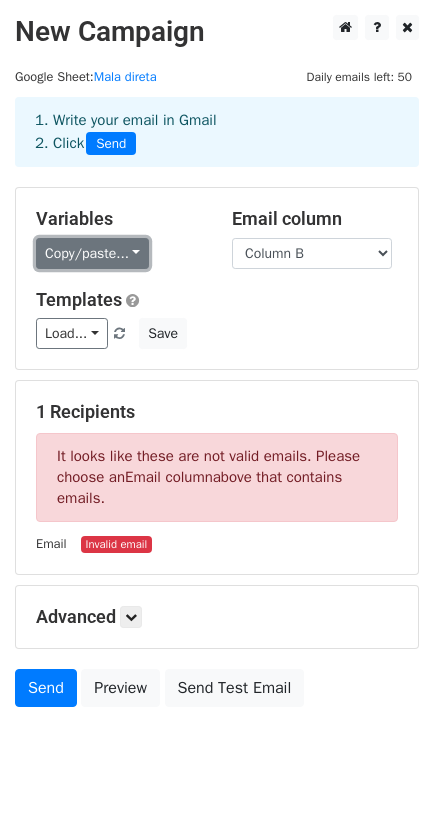 click on "Copy/paste..." at bounding box center (92, 253) 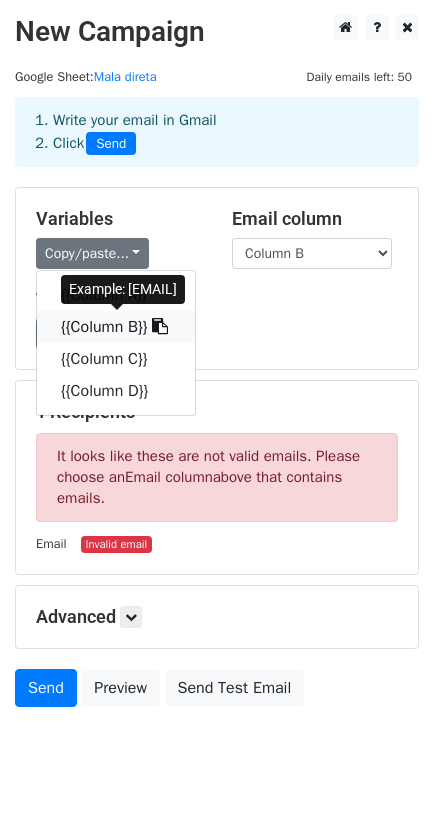 click on "{{Column B}}" at bounding box center [116, 327] 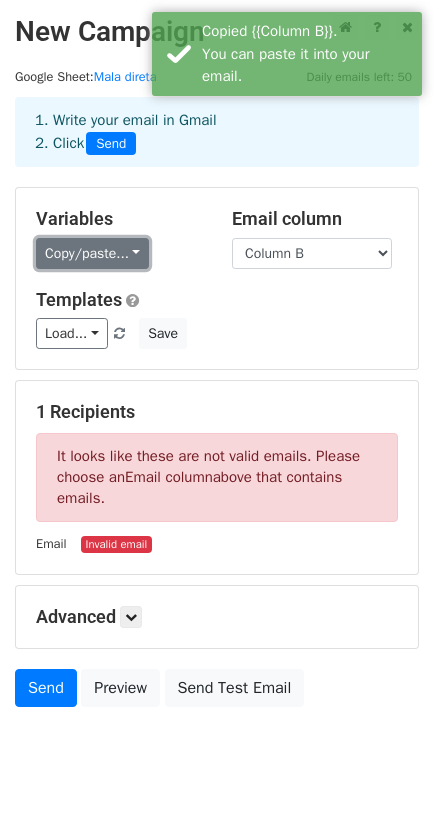 click on "Copy/paste..." at bounding box center (92, 253) 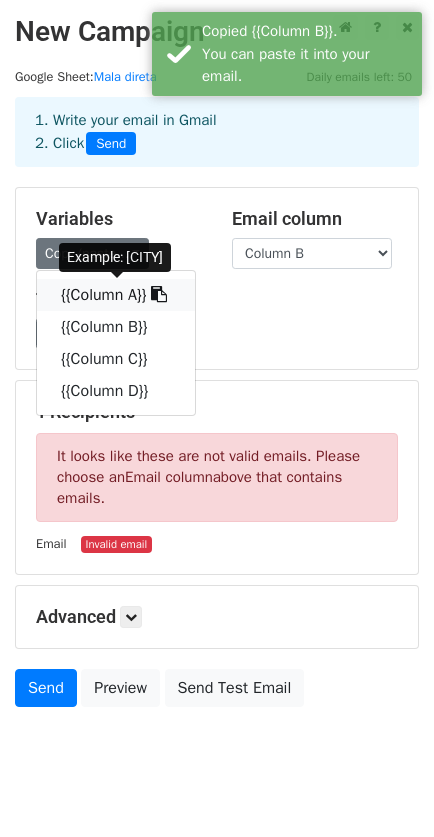 click on "{{Column A}}" at bounding box center [116, 295] 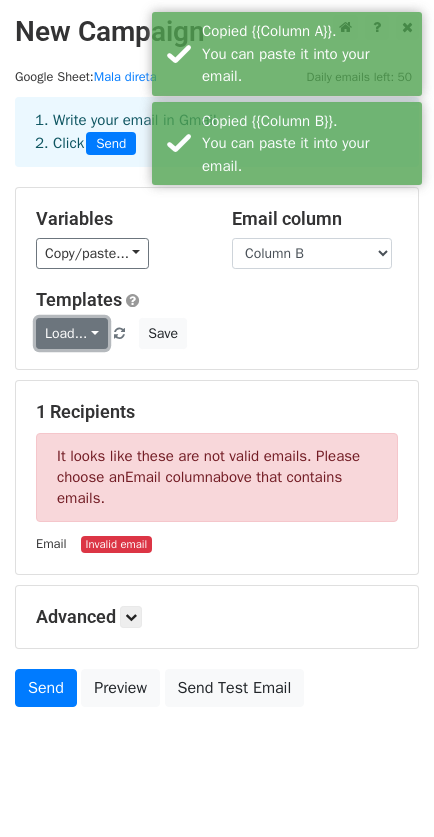 click on "Load..." at bounding box center (72, 333) 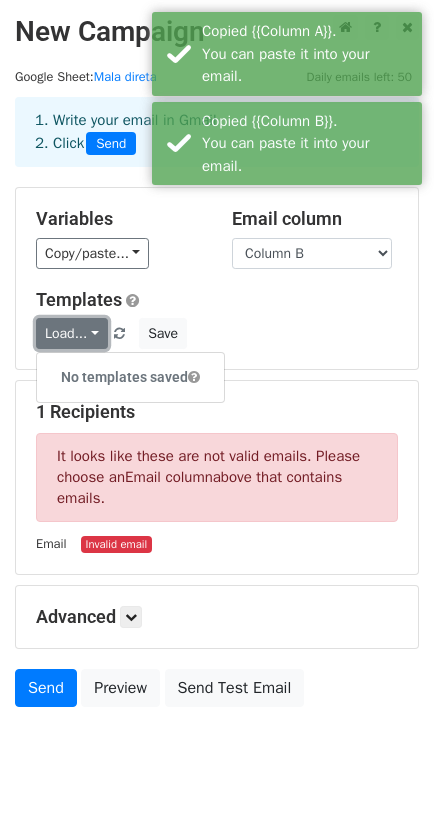 click on "Load..." at bounding box center [72, 333] 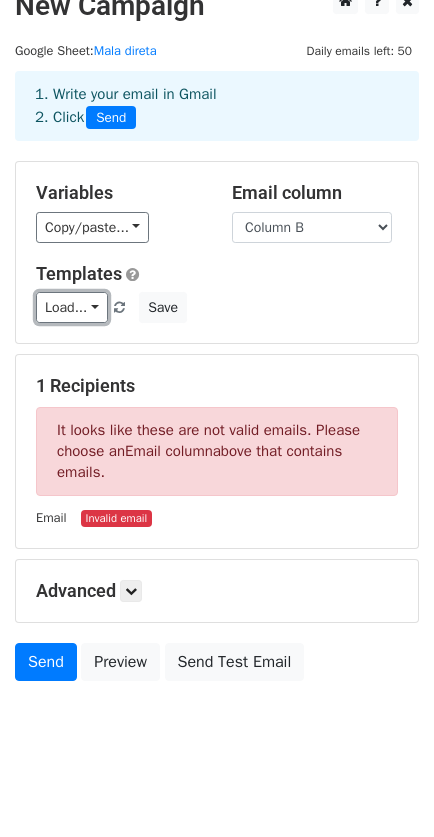 scroll, scrollTop: 21, scrollLeft: 0, axis: vertical 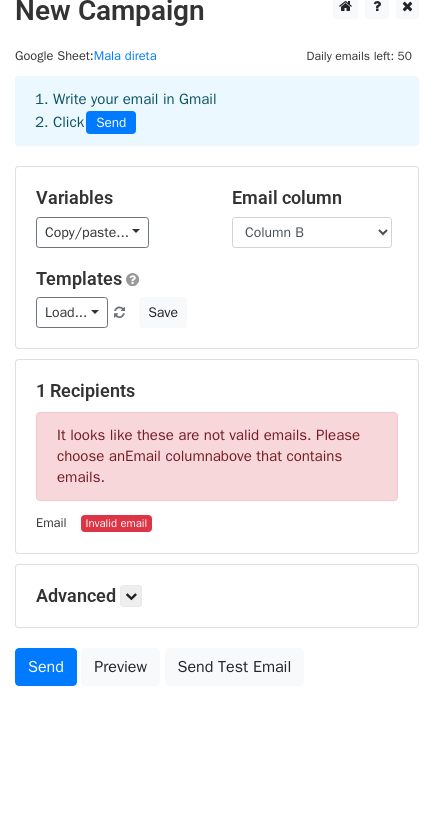 click on "Advanced" at bounding box center [217, 596] 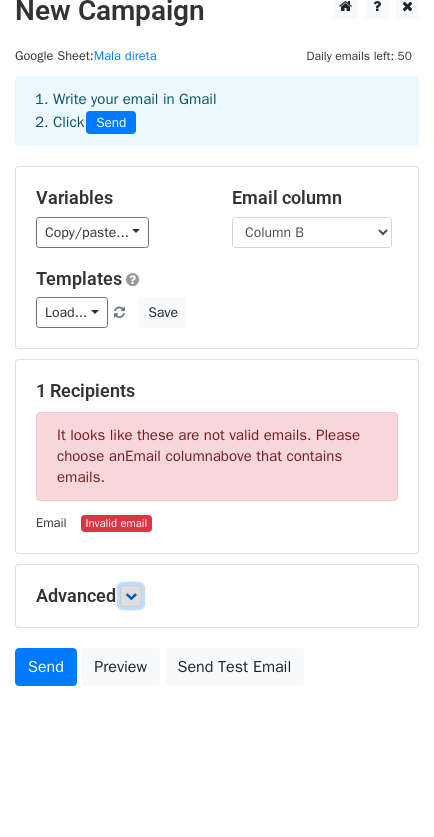 click at bounding box center (131, 596) 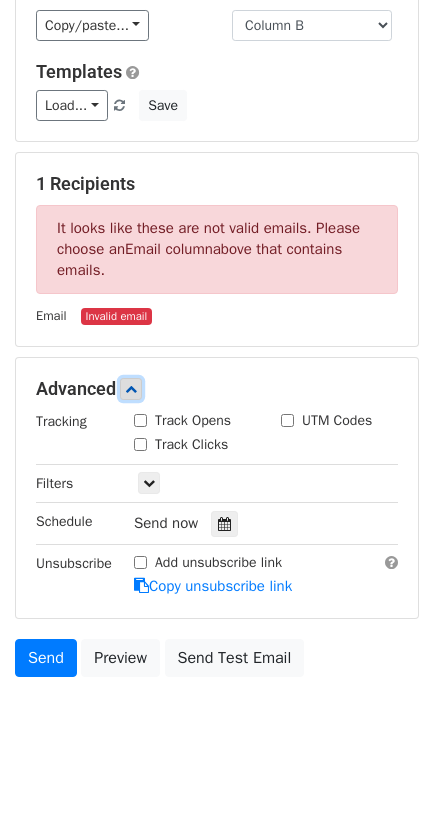 scroll, scrollTop: 229, scrollLeft: 0, axis: vertical 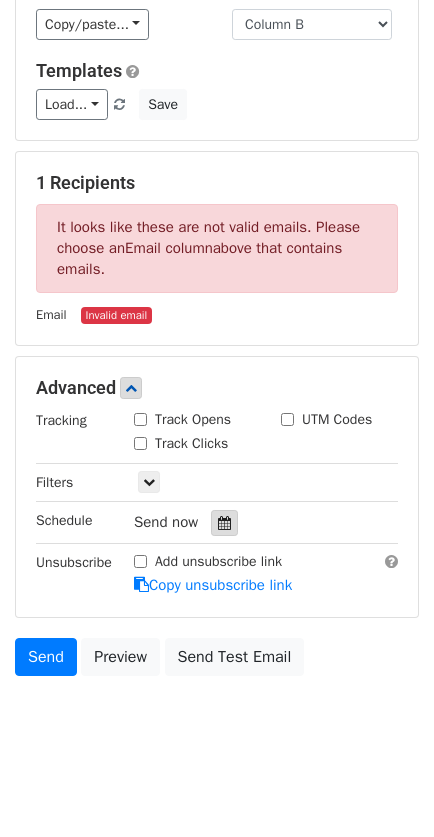 click at bounding box center [224, 523] 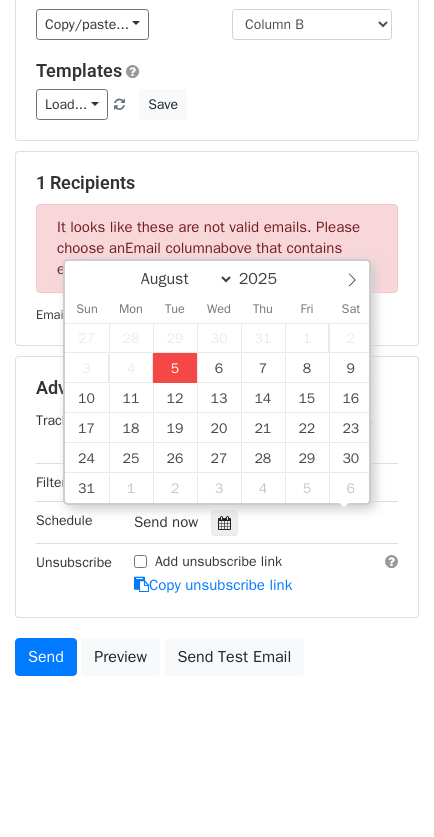 scroll, scrollTop: 0, scrollLeft: 0, axis: both 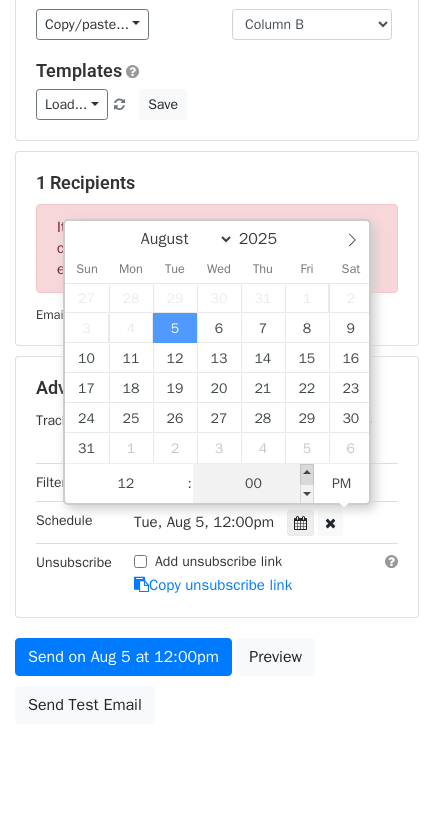 type on "2025-08-05 12:05" 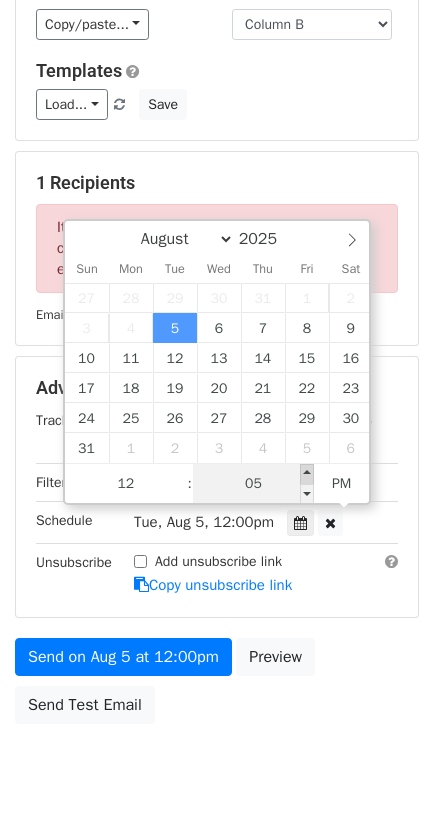 click at bounding box center (307, 474) 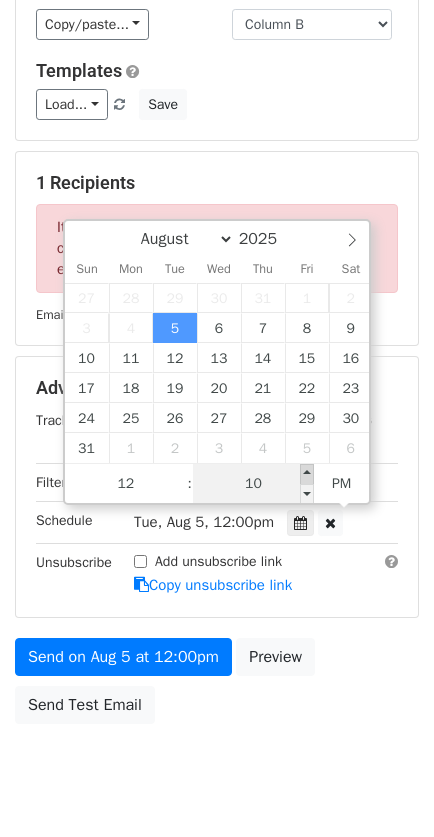 click at bounding box center (307, 474) 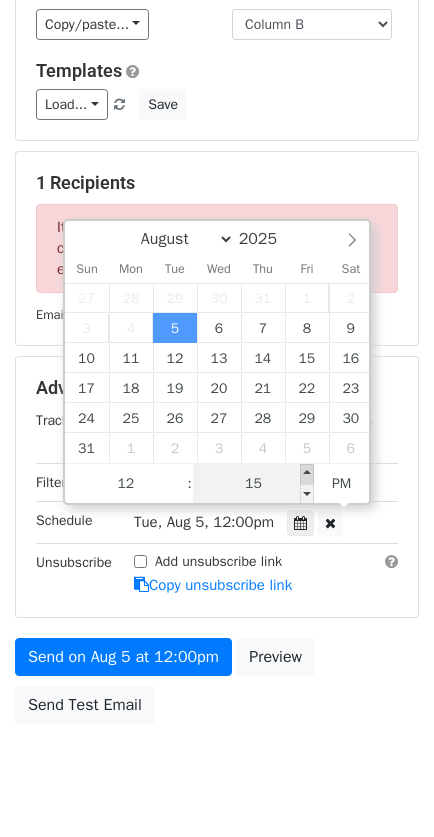 click at bounding box center (307, 474) 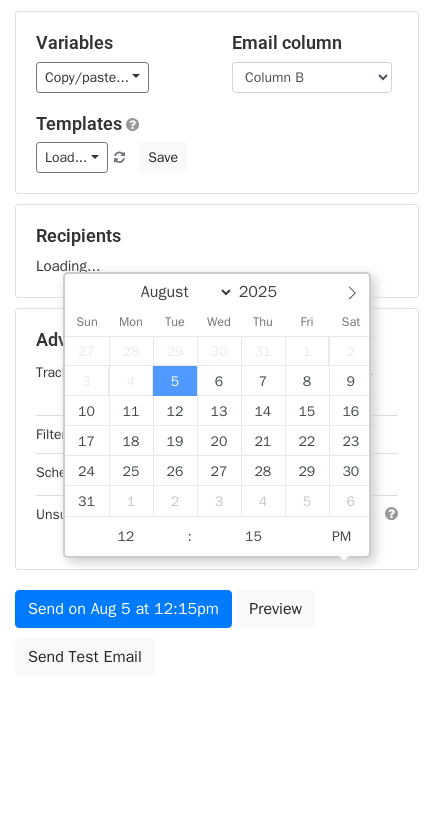 scroll, scrollTop: 229, scrollLeft: 0, axis: vertical 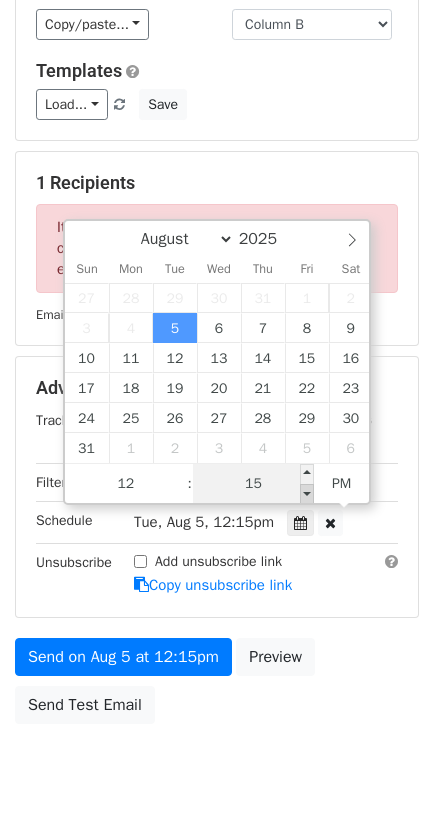 type on "2025-08-05 12:10" 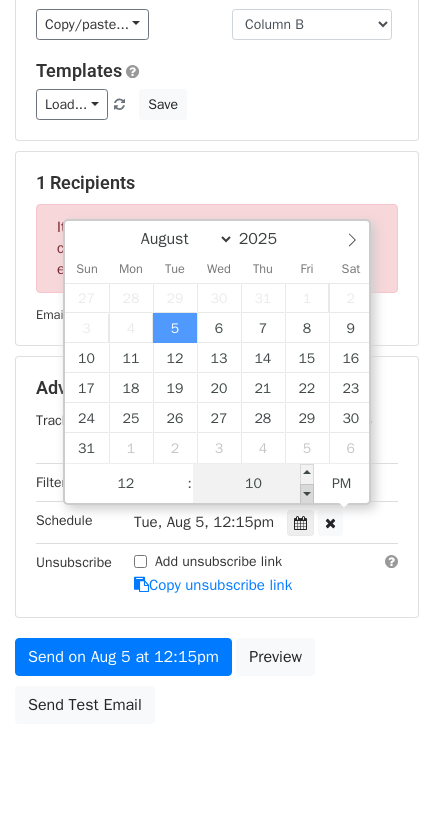 click at bounding box center (307, 494) 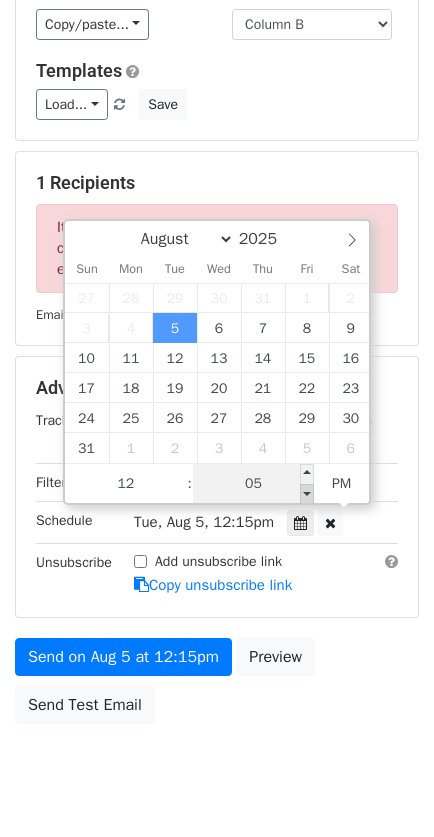 click at bounding box center (307, 494) 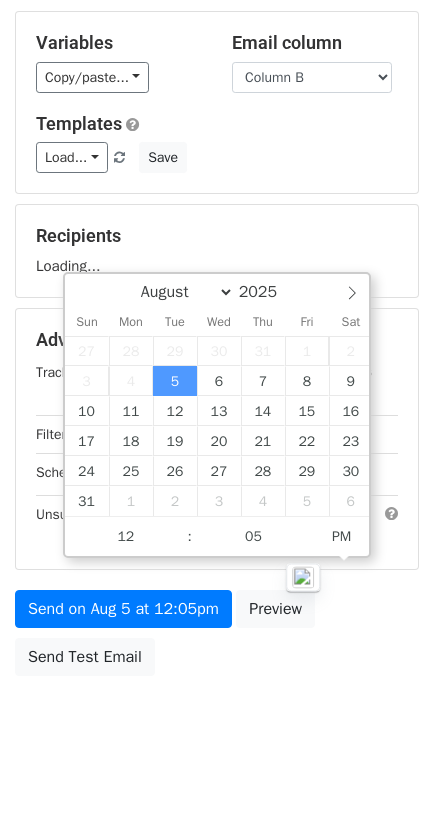 scroll, scrollTop: 229, scrollLeft: 0, axis: vertical 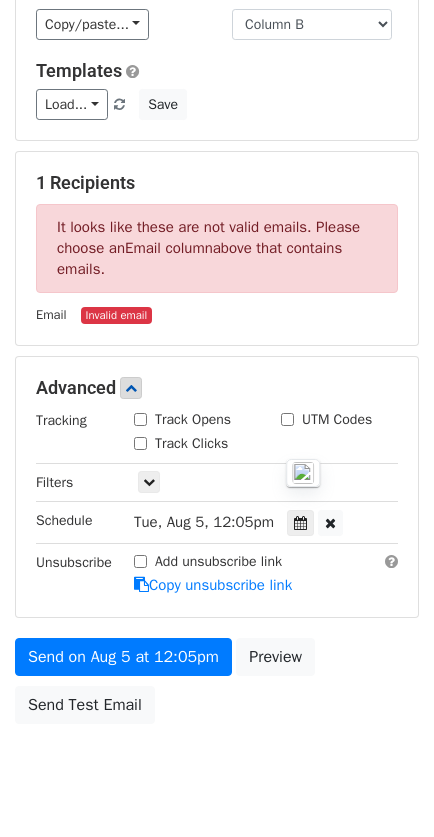 click on "Advanced
Tracking
Track Opens
UTM Codes
Track Clicks
Filters
Only include spreadsheet rows that match the following filters:
Schedule
Tue, Aug 5, 12:05pm
2025-08-05 12:05
Unsubscribe
Add unsubscribe link
Copy unsubscribe link" at bounding box center [217, 486] 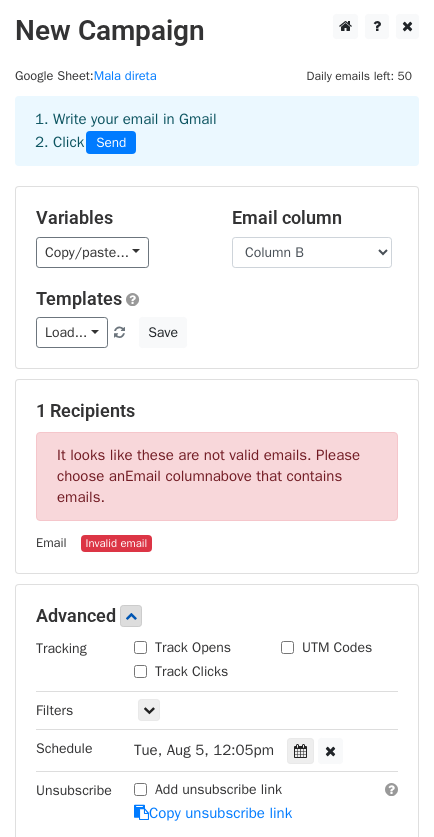 scroll, scrollTop: 0, scrollLeft: 0, axis: both 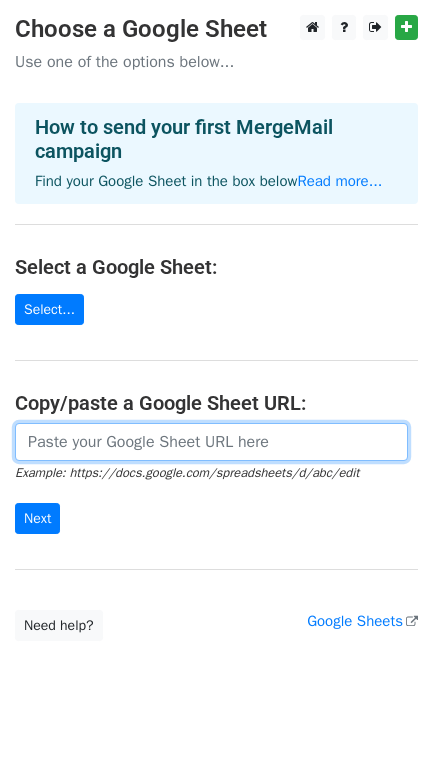 click at bounding box center [211, 442] 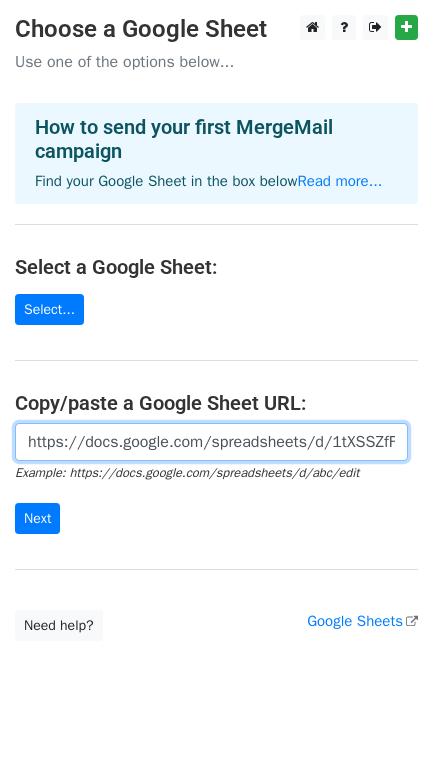 scroll, scrollTop: 0, scrollLeft: 457, axis: horizontal 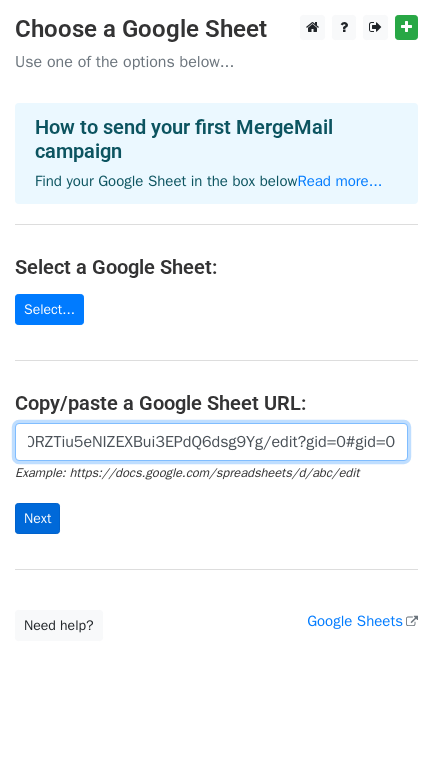 type on "https://docs.google.com/spreadsheets/d/1tXSSZfF4Nz4a5IP0RZTiu5eNIZEXBui3EPdQ6dsg9Yg/edit?gid=0#gid=0" 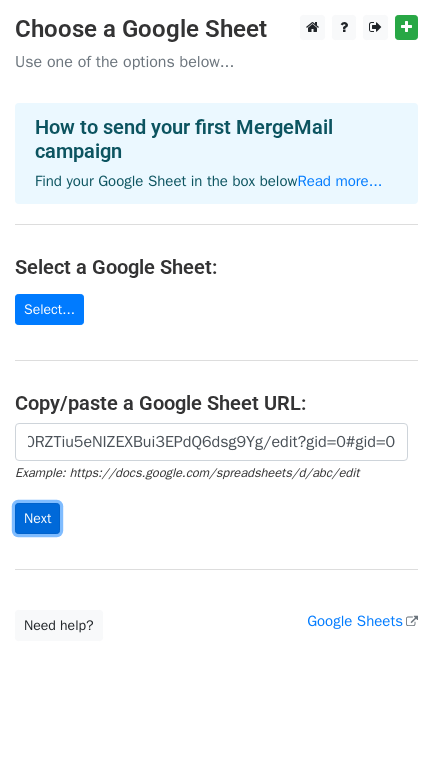 click on "Next" at bounding box center (37, 518) 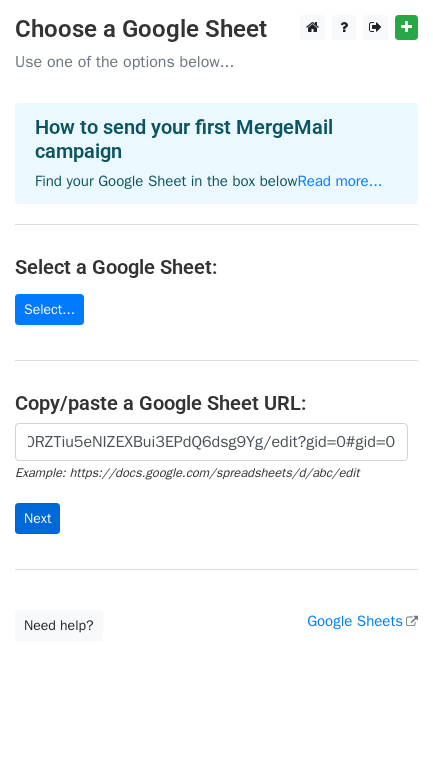 scroll, scrollTop: 0, scrollLeft: 0, axis: both 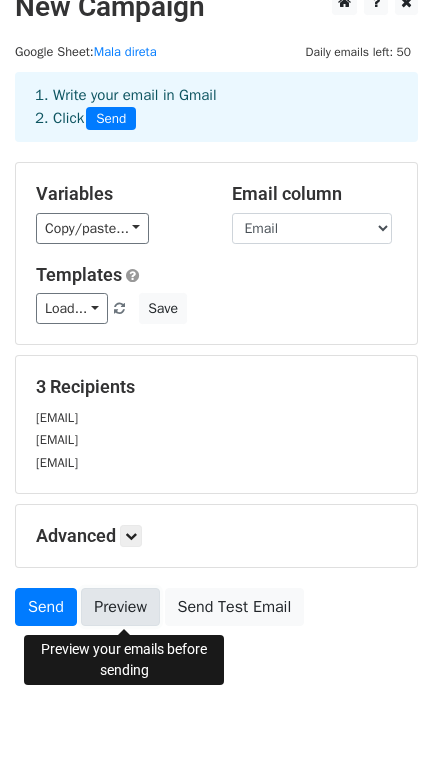 click on "Preview" at bounding box center (120, 607) 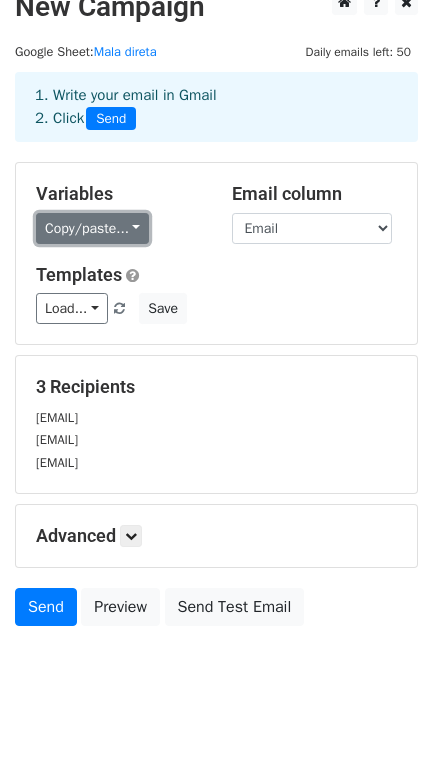 click on "Copy/paste..." at bounding box center [92, 228] 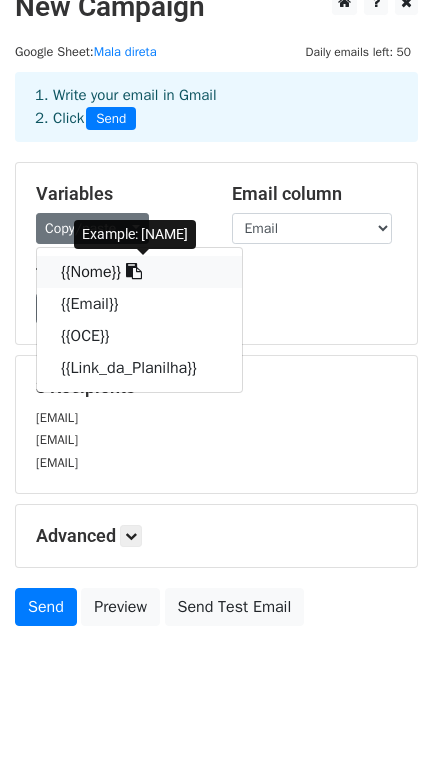 click on "{{Nome}}" at bounding box center (139, 272) 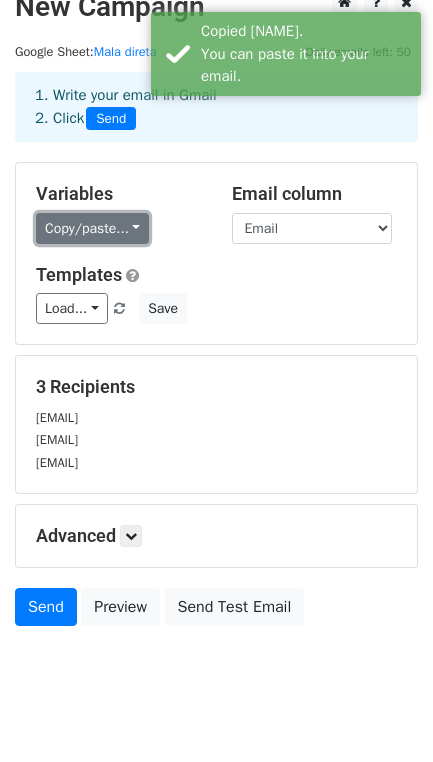 click on "Copy/paste..." at bounding box center (92, 228) 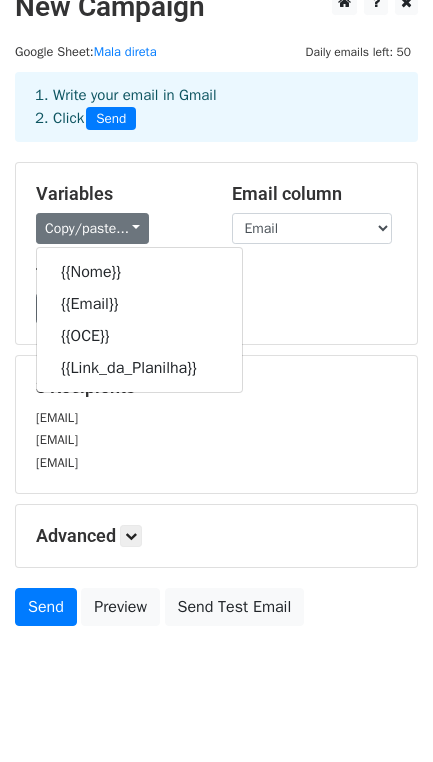 click on "Variables
Copy/paste...
{{Nome}}
{{Email}}
{{OCE}}
{{Link_da_Planilha}}
Email column
Nome
Email
OCE
Link_da_Planilha
Templates
Load...
No templates saved
Save" at bounding box center (216, 253) 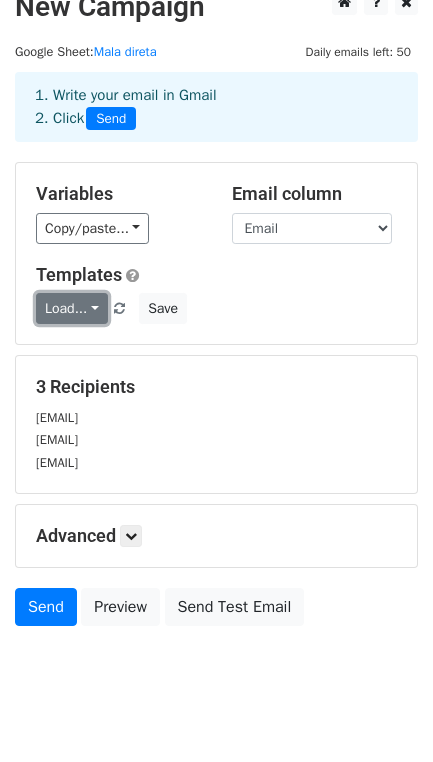 click on "Load..." at bounding box center [72, 308] 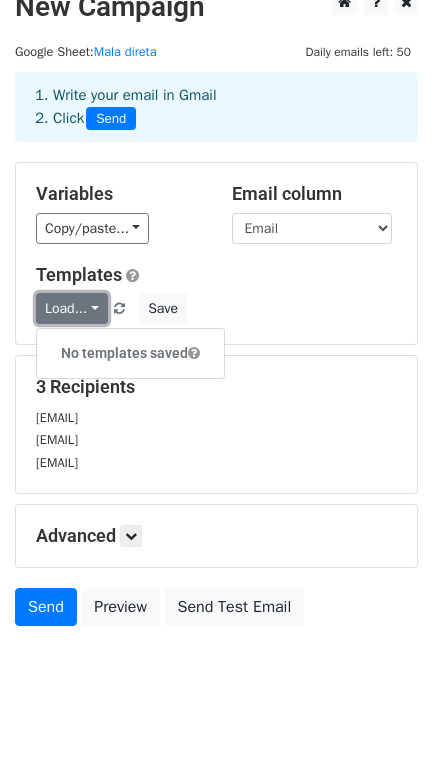 click on "Load..." at bounding box center (72, 308) 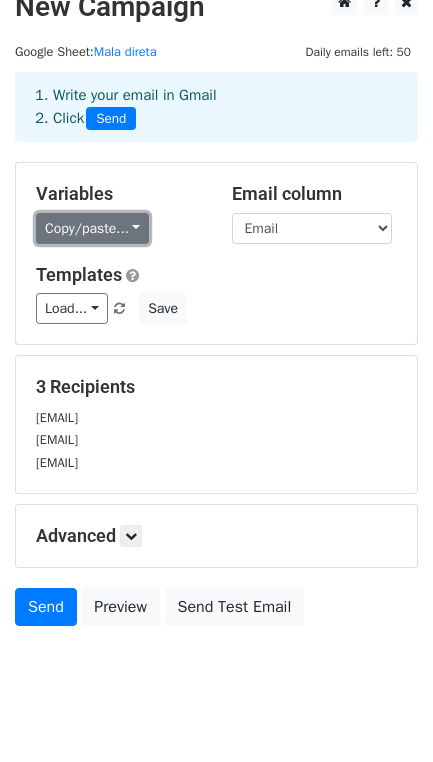 click on "Copy/paste..." at bounding box center (92, 228) 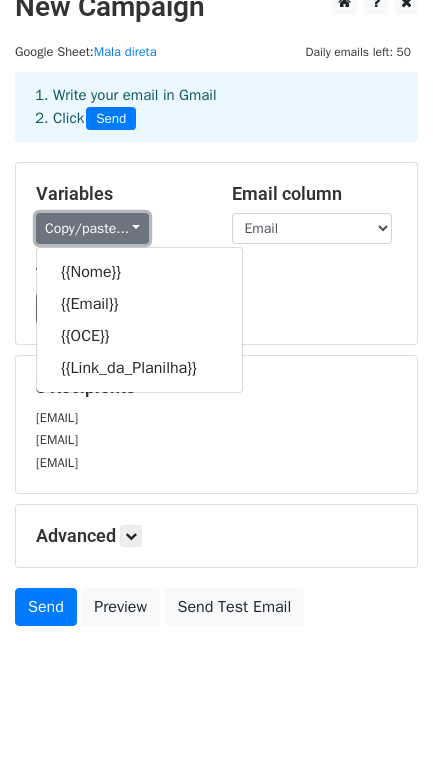 click on "Copy/paste..." at bounding box center [92, 228] 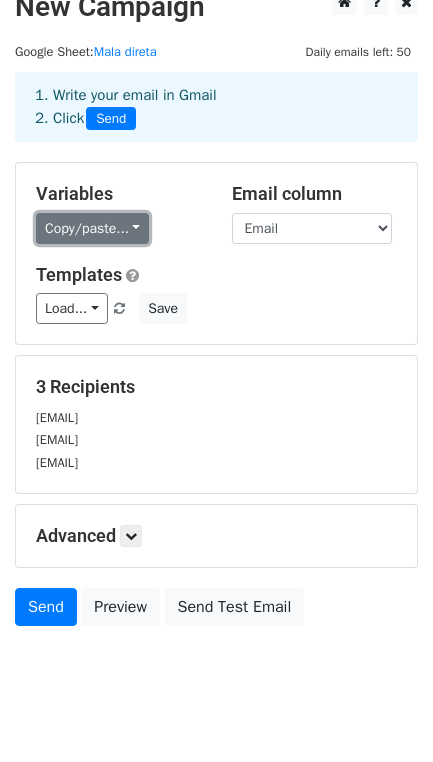 click on "Copy/paste..." at bounding box center [92, 228] 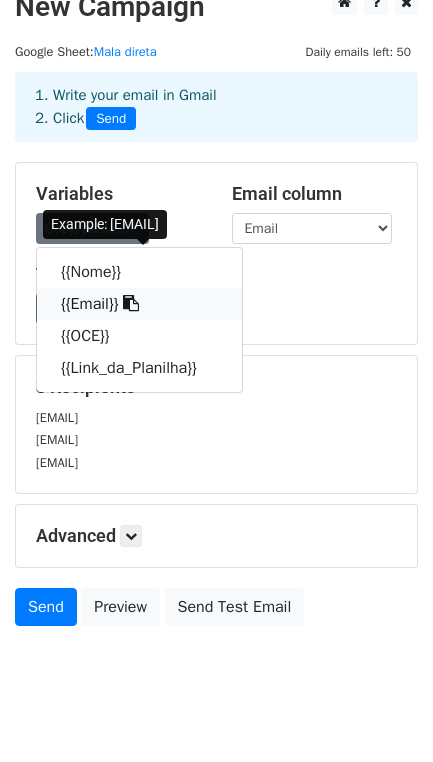 click on "{{Email}}" at bounding box center [139, 304] 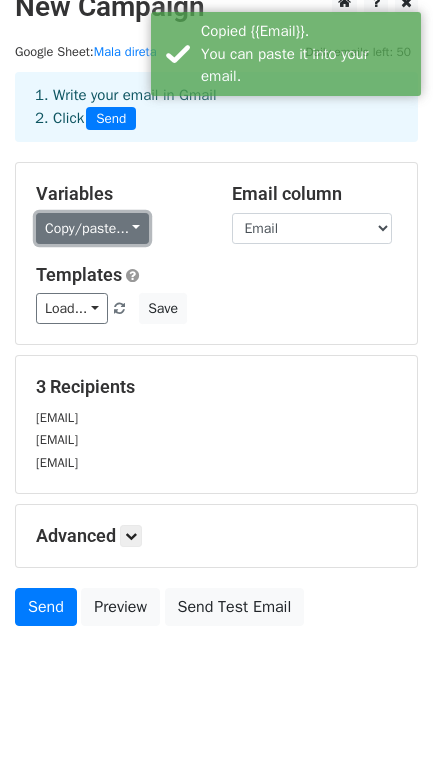 click on "Copy/paste..." at bounding box center (92, 228) 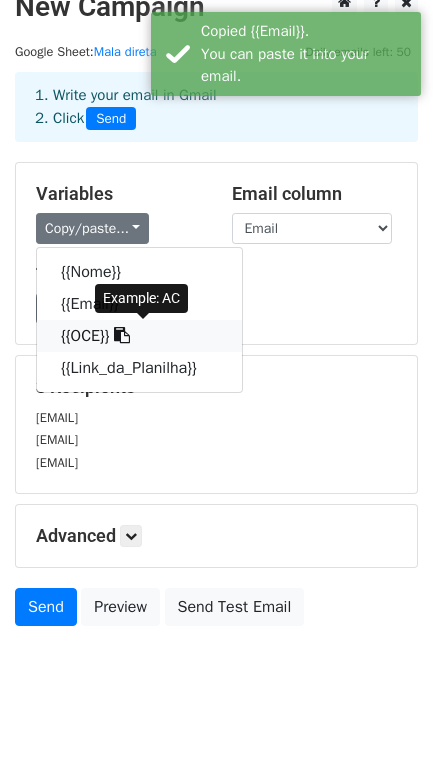 click on "{{OCE}}" at bounding box center [139, 336] 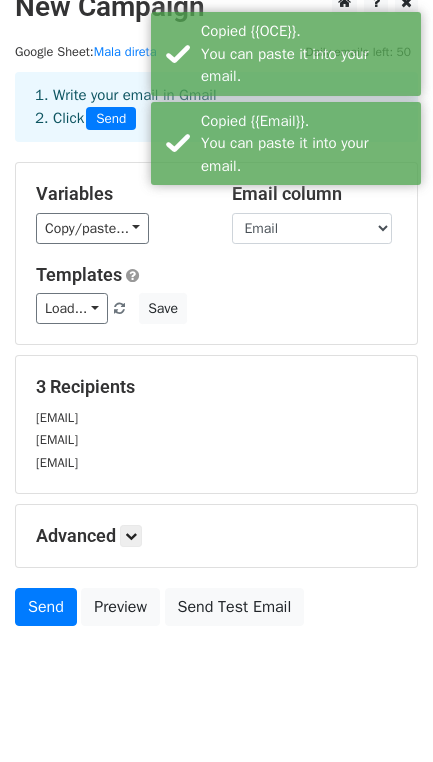 click on "Variables
Copy/paste...
{{Nome}}
{{Email}}
{{OCE}}
{{Link_da_Planilha}}" at bounding box center (119, 213) 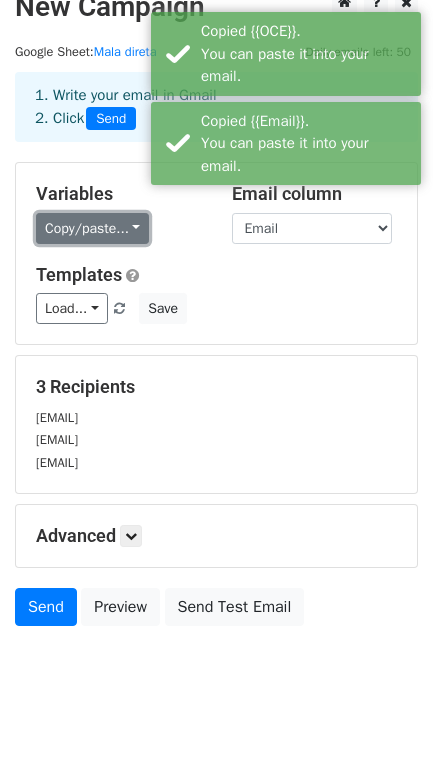click on "Copy/paste..." at bounding box center [92, 228] 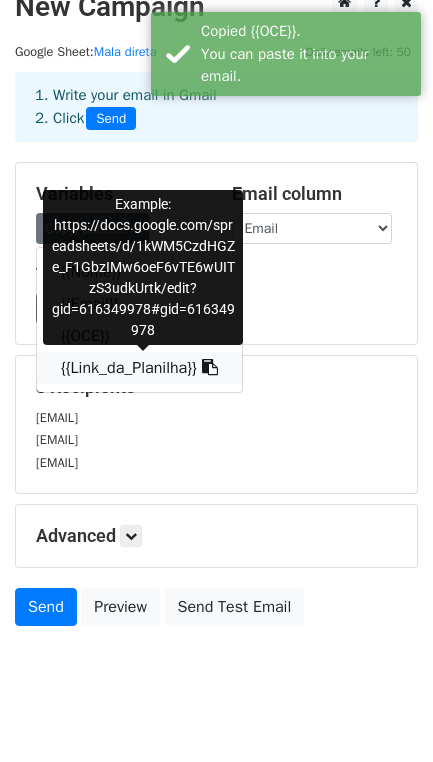 click on "{{Link_da_Planilha}}" at bounding box center (139, 368) 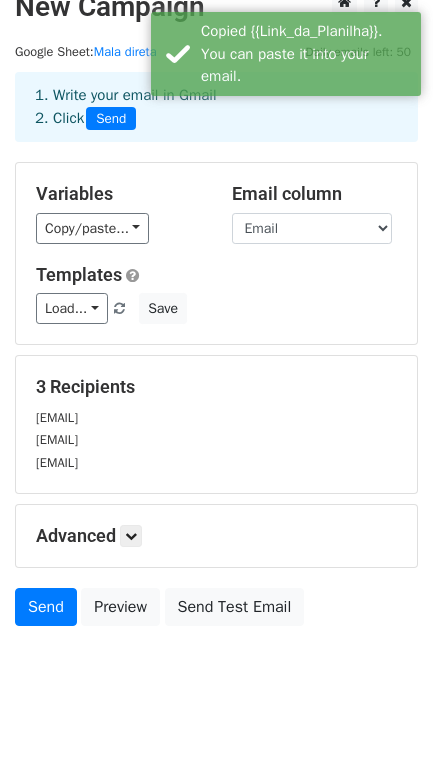 click on "[EMAIL]" at bounding box center [57, 440] 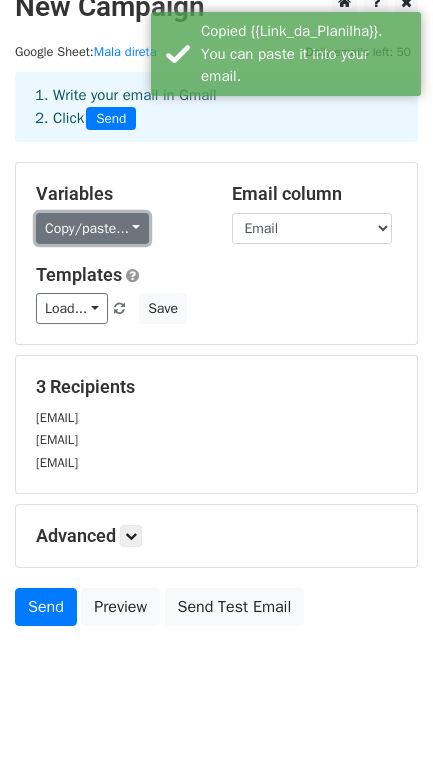 click on "Copy/paste..." at bounding box center (92, 228) 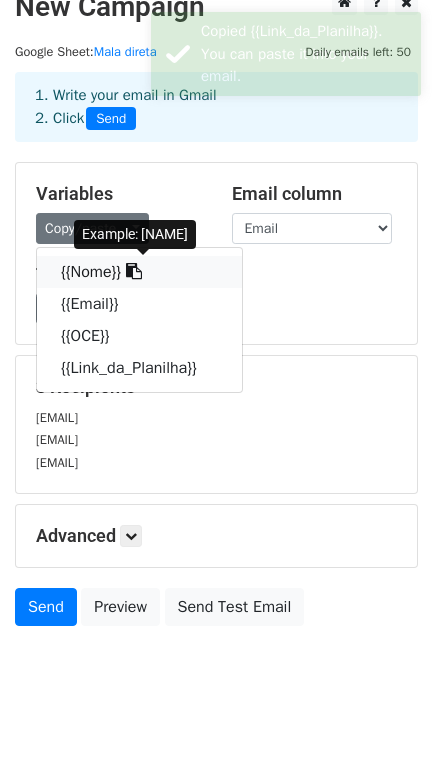 click on "{{Nome}}" at bounding box center (139, 272) 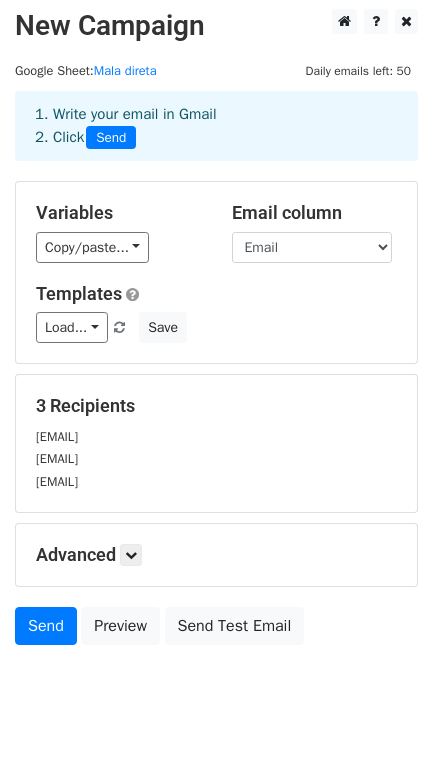 scroll, scrollTop: 0, scrollLeft: 0, axis: both 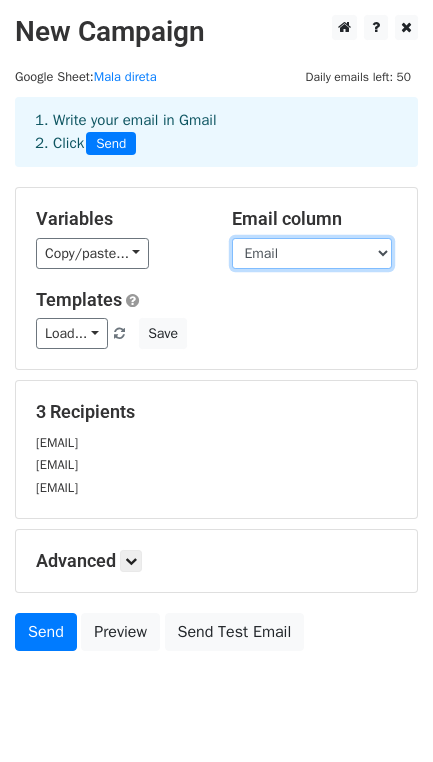click on "Nome
Email
OCE
Link_da_Planilha" at bounding box center (312, 253) 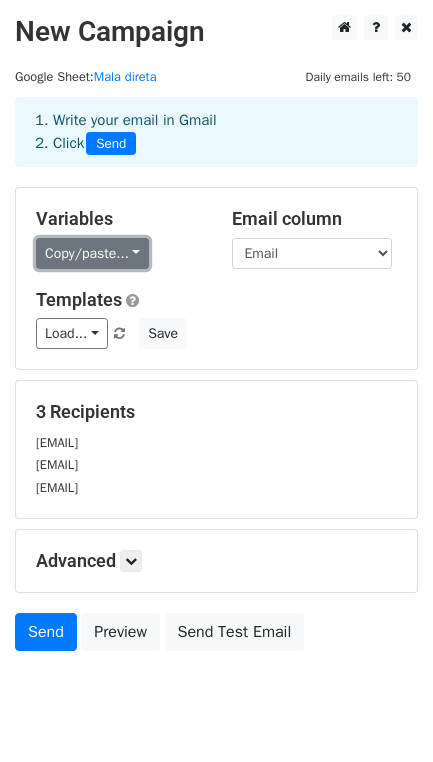 click on "Copy/paste..." at bounding box center [92, 253] 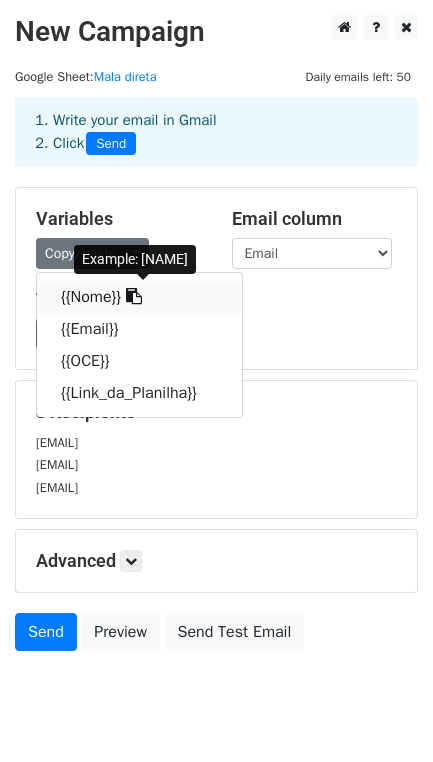 click on "{{Nome}}" at bounding box center [139, 297] 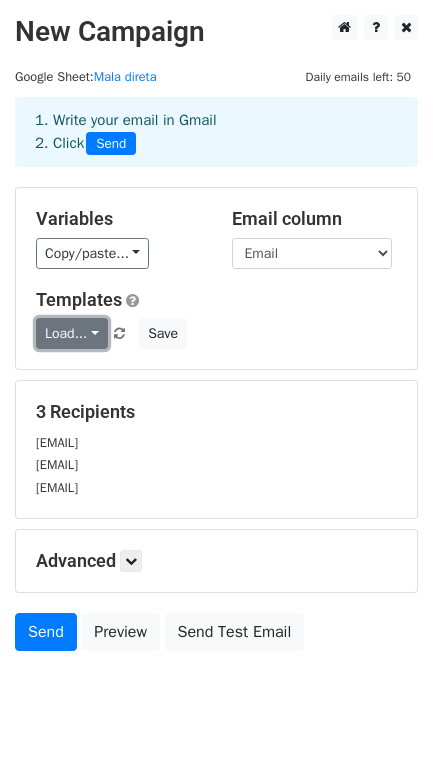click on "Load..." at bounding box center (72, 333) 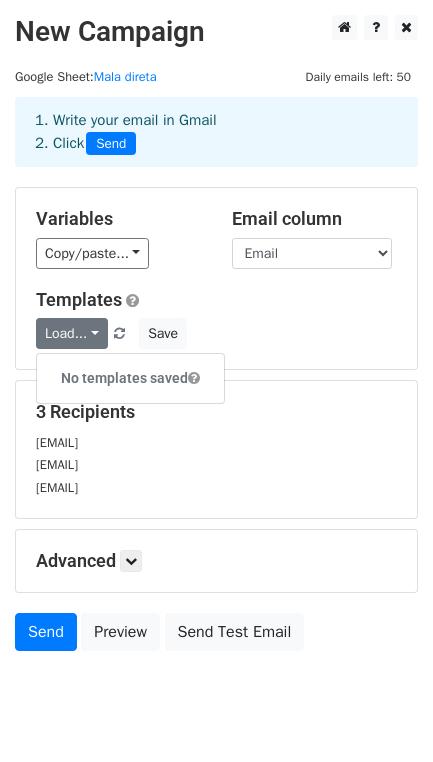 click on "No templates saved" at bounding box center [130, 378] 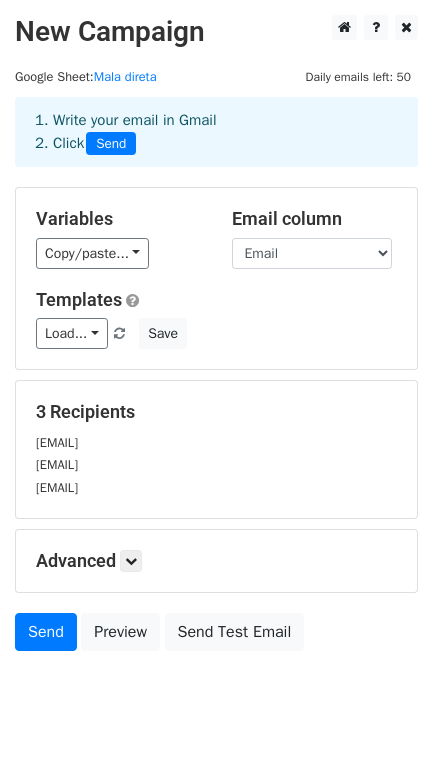 click on "3 Recipients
giovanna.soares@plano.inf.br
victor@plano.inf.br
wankes.leandro@plano.inf.br" at bounding box center (216, 449) 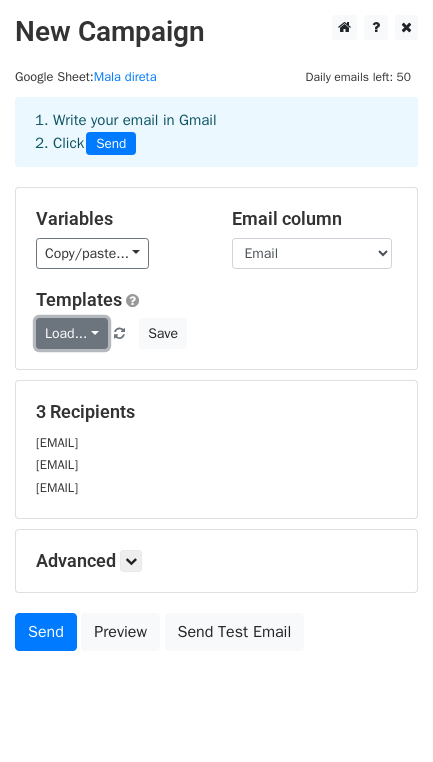 click on "Load..." at bounding box center [72, 333] 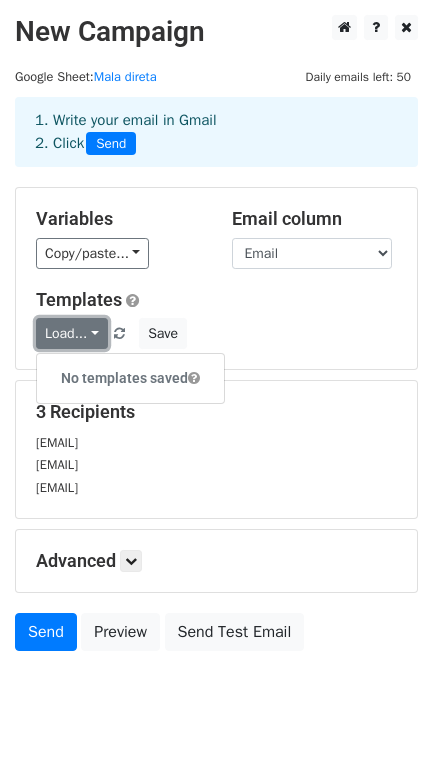 click on "Load..." at bounding box center [72, 333] 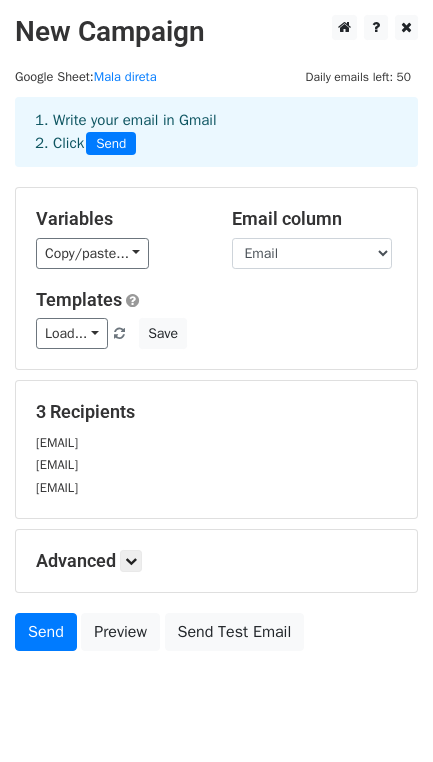 click on "Templates" at bounding box center (216, 300) 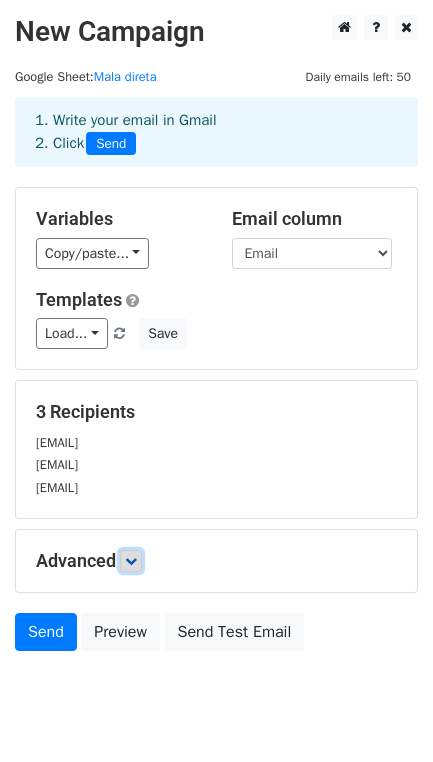 click at bounding box center (131, 561) 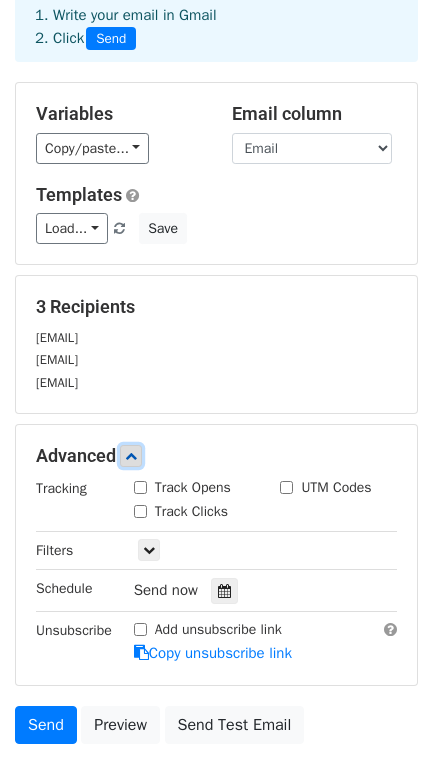 scroll, scrollTop: 106, scrollLeft: 0, axis: vertical 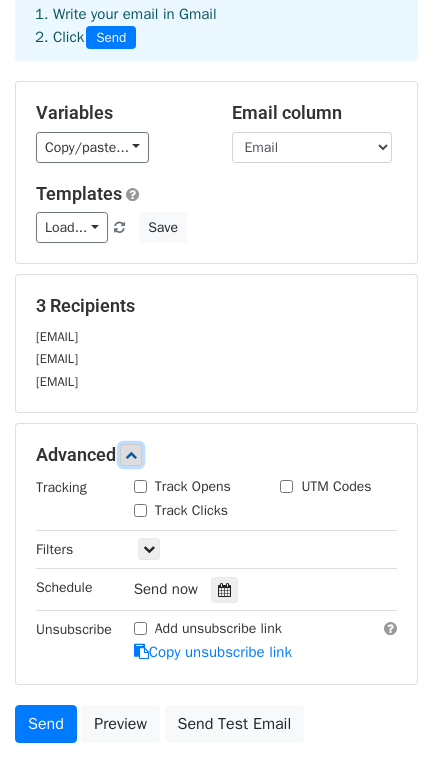 click at bounding box center (131, 455) 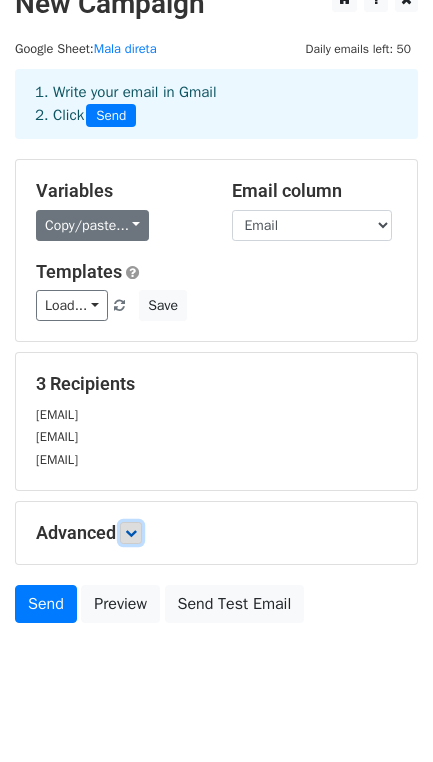 scroll, scrollTop: 0, scrollLeft: 0, axis: both 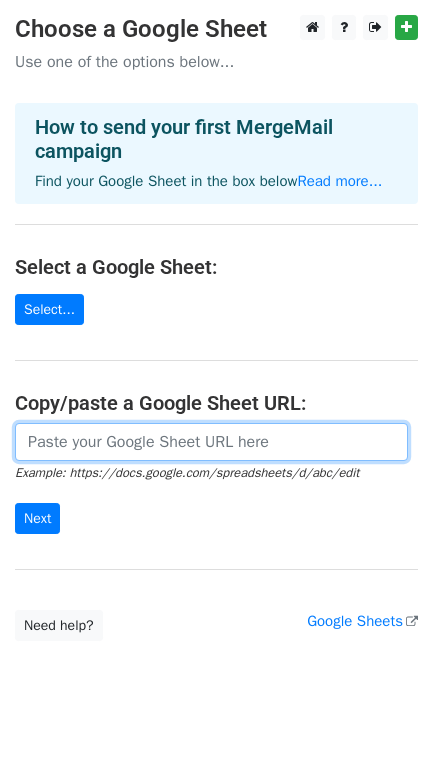 click at bounding box center (211, 442) 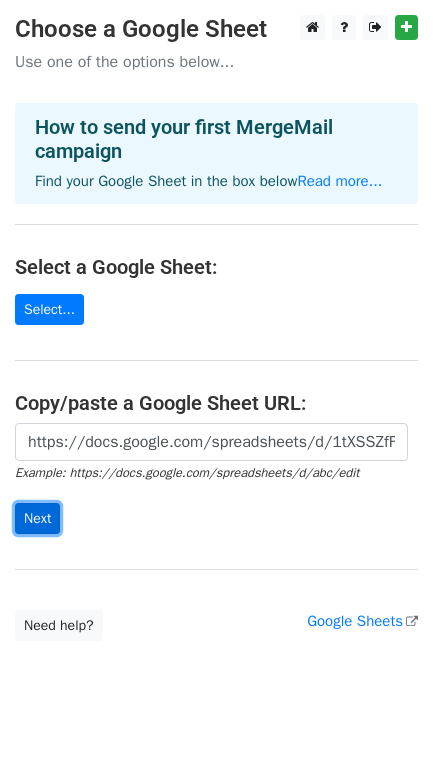 click on "Next" at bounding box center (37, 518) 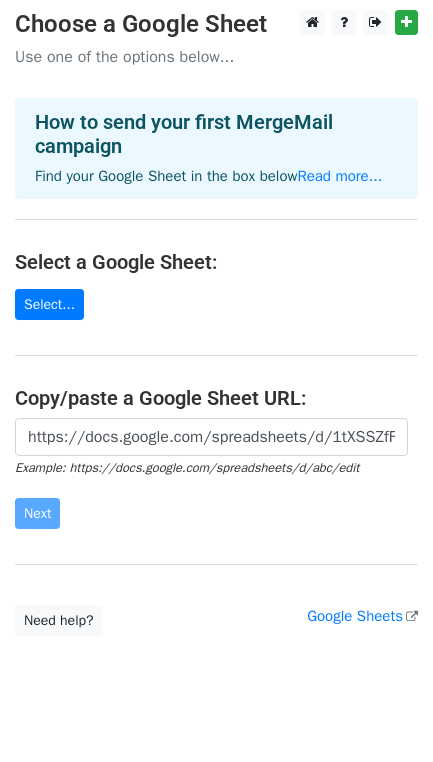 scroll, scrollTop: 10, scrollLeft: 0, axis: vertical 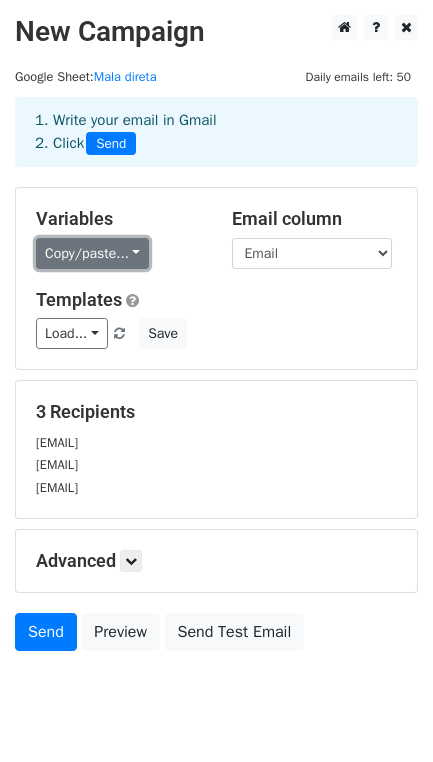click on "Copy/paste..." at bounding box center (92, 253) 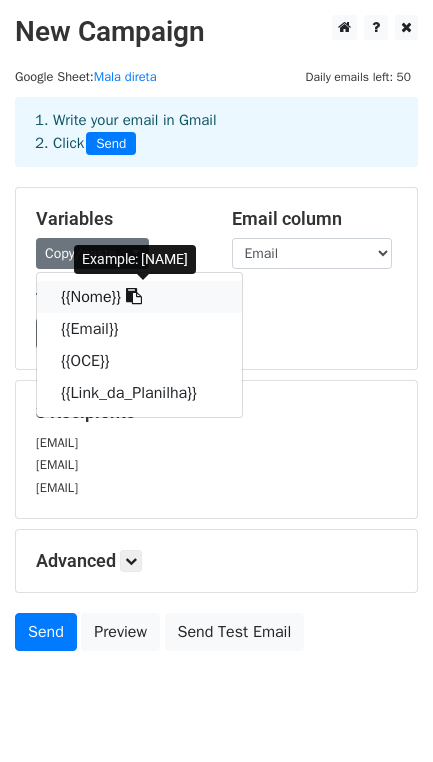 click on "{{Nome}}" at bounding box center [139, 297] 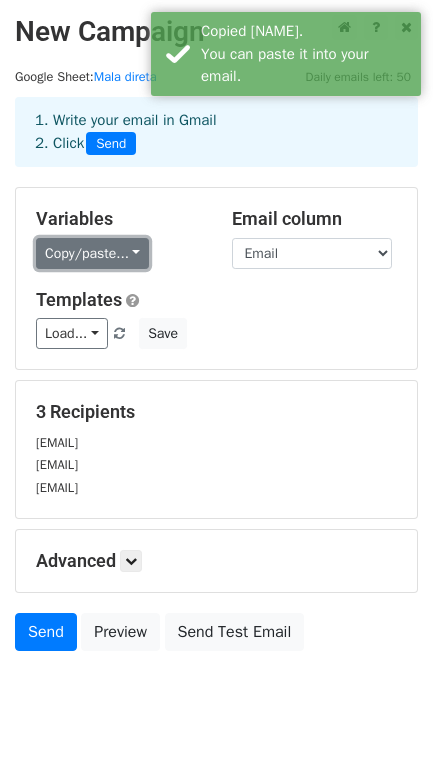click on "Copy/paste..." at bounding box center (92, 253) 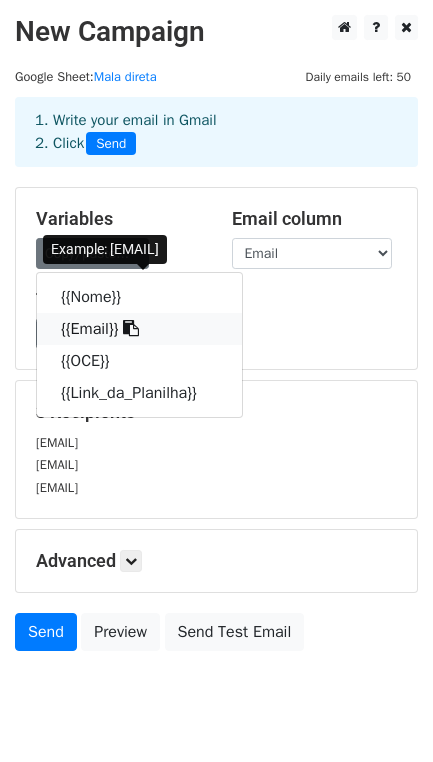 click on "{{Email}}" at bounding box center (139, 329) 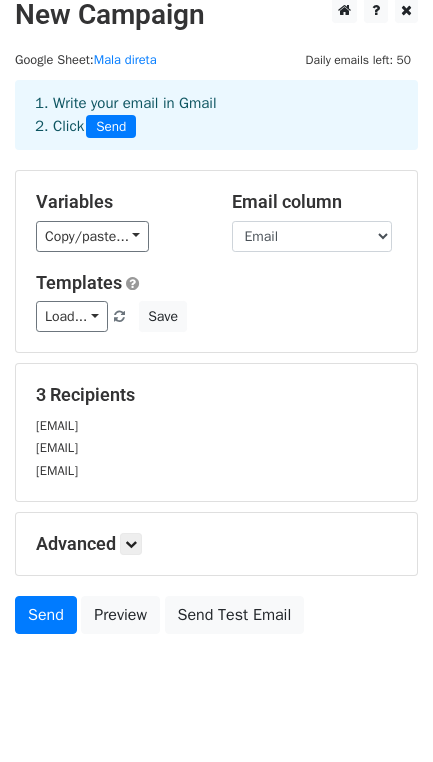 scroll, scrollTop: 20, scrollLeft: 0, axis: vertical 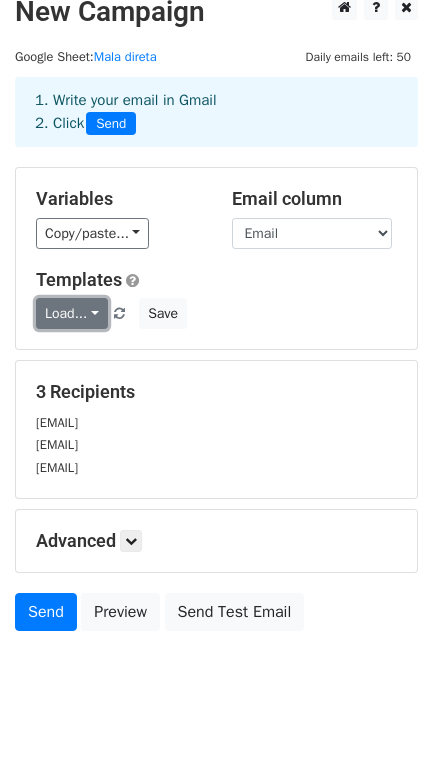 click on "Load..." at bounding box center (72, 313) 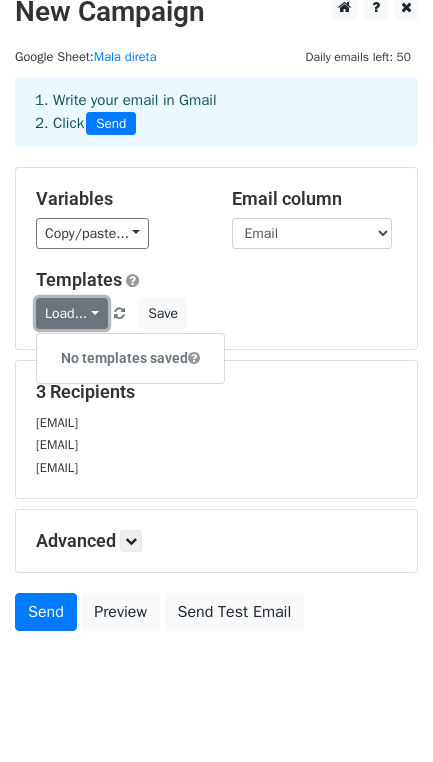 click on "Load..." at bounding box center (72, 313) 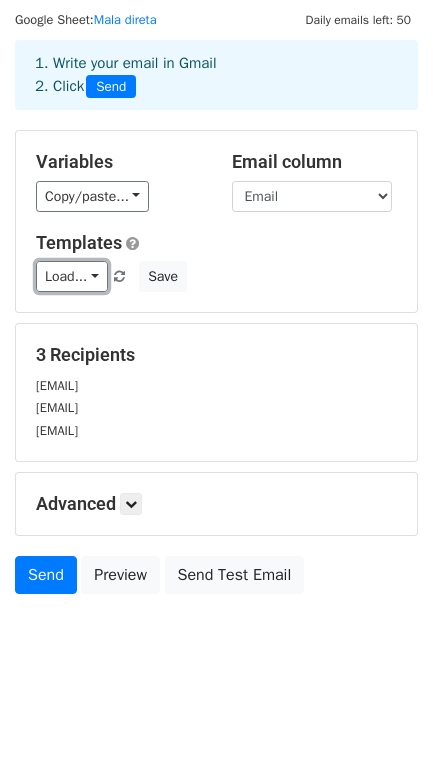 scroll, scrollTop: 61, scrollLeft: 0, axis: vertical 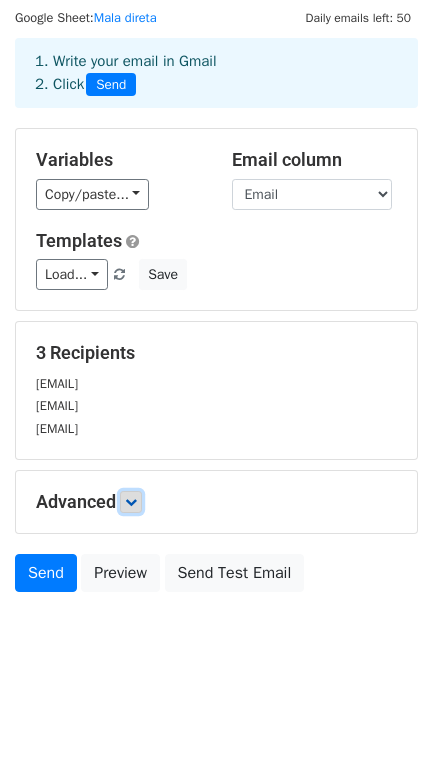 click at bounding box center [131, 502] 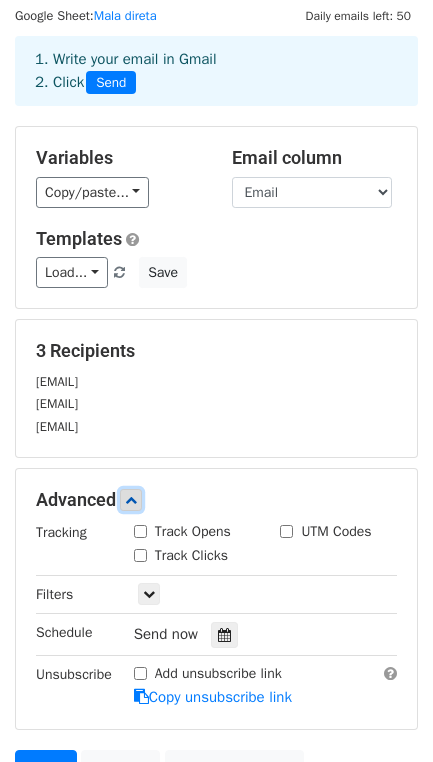 click at bounding box center (131, 500) 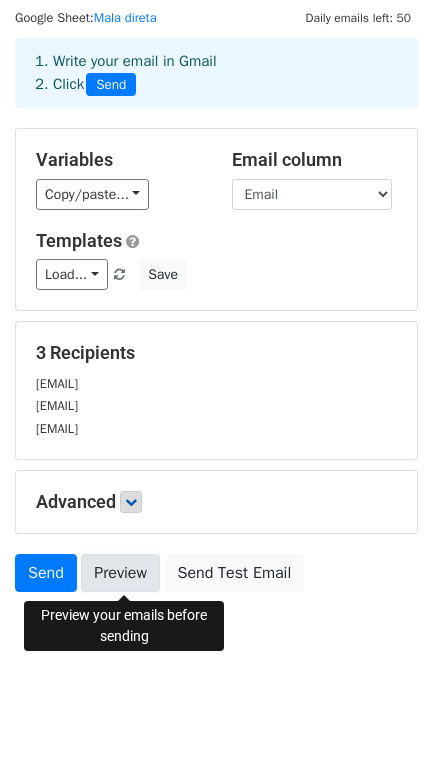 click on "Preview" at bounding box center [120, 573] 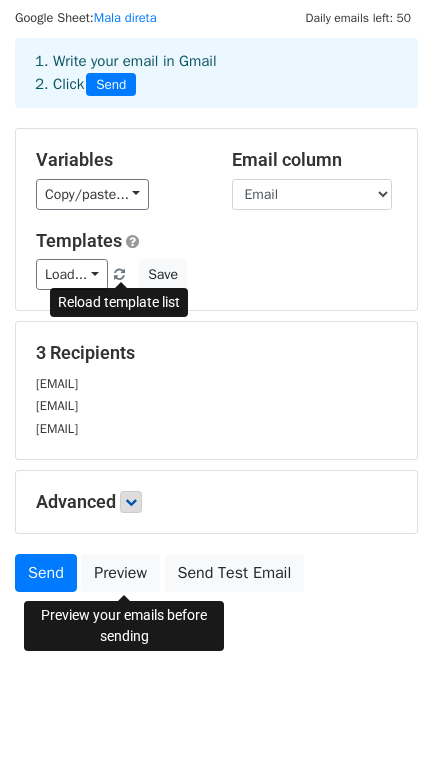 click at bounding box center [119, 275] 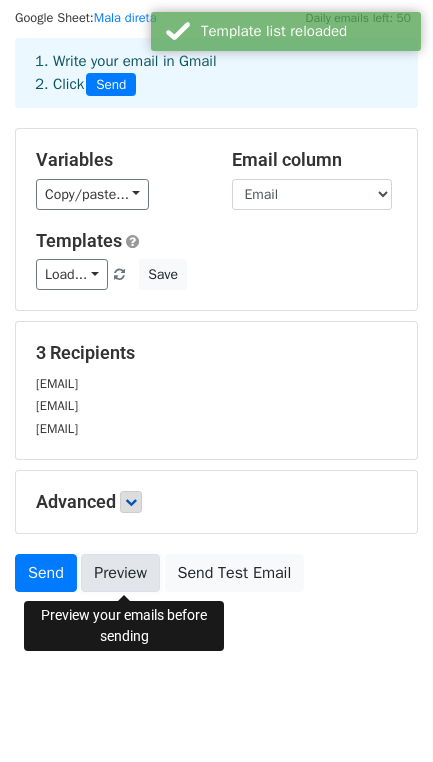 click on "Preview" at bounding box center (120, 573) 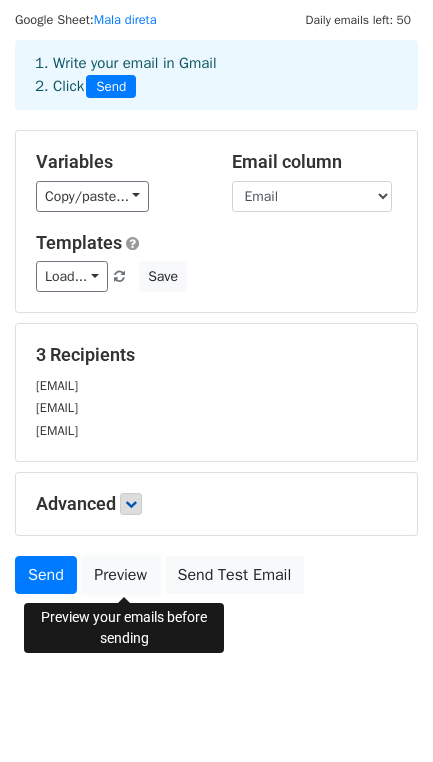 scroll, scrollTop: 56, scrollLeft: 0, axis: vertical 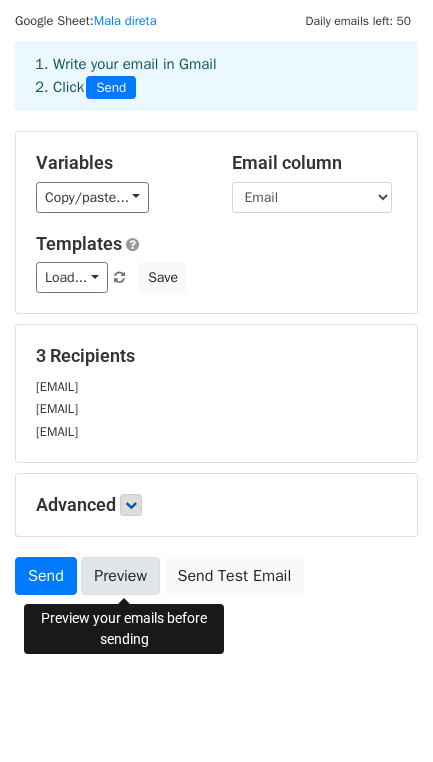 click on "Preview" at bounding box center [120, 576] 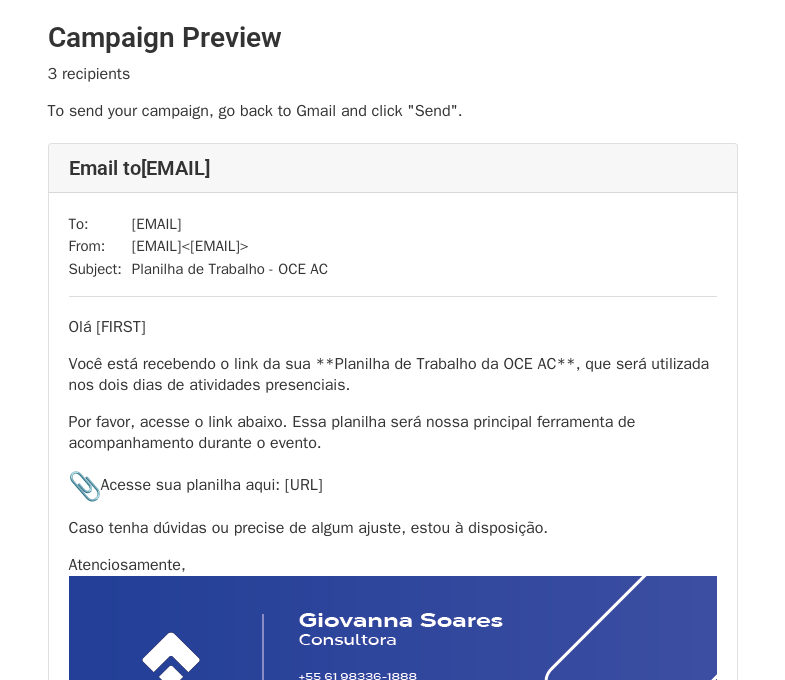 scroll, scrollTop: 0, scrollLeft: 0, axis: both 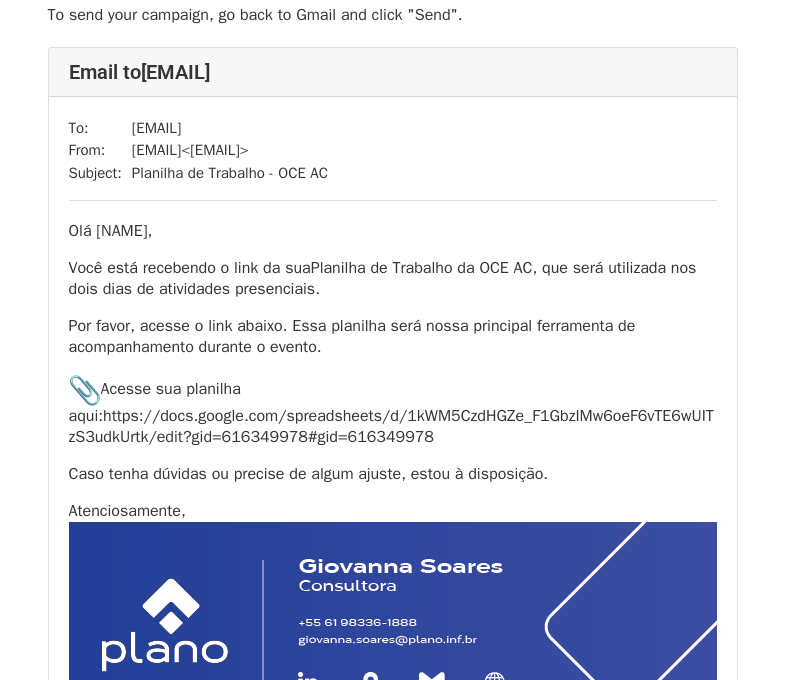 click on "Acesse sua planilha aqui:  https://docs.google.com/spreadsheets/d/1kWM5CzdHGZe_F1GbzIMw6oeF6vTE6wUITzS3udkUrtk/edit?gid=616349978#gid=616349978" at bounding box center [393, 411] 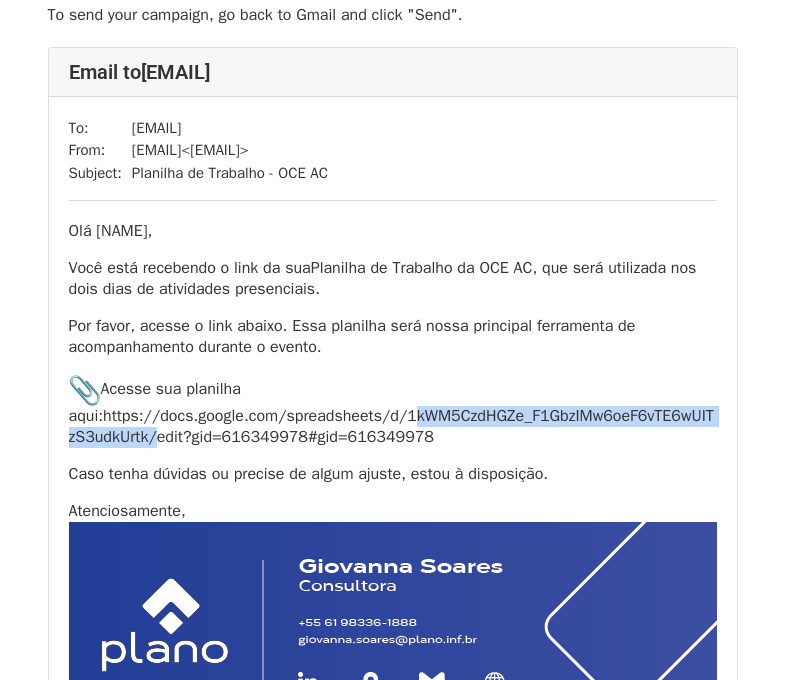 click on "Acesse sua planilha aqui:  https://docs.google.com/spreadsheets/d/1kWM5CzdHGZe_F1GbzIMw6oeF6vTE6wUITzS3udkUrtk/edit?gid=616349978#gid=616349978" at bounding box center (393, 411) 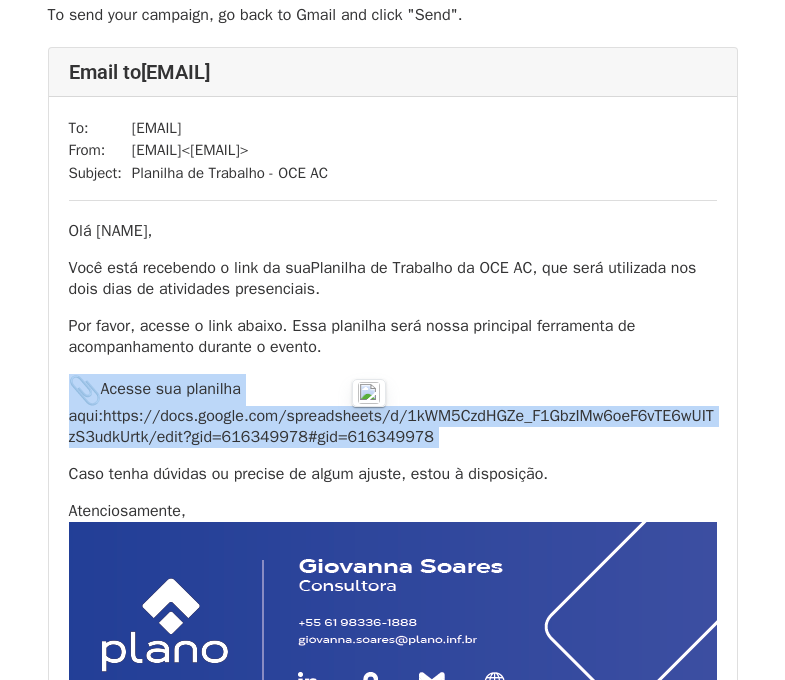 click on "Acesse sua planilha aqui:  https://docs.google.com/spreadsheets/d/1kWM5CzdHGZe_F1GbzIMw6oeF6vTE6wUITzS3udkUrtk/edit?gid=616349978#gid=616349978" at bounding box center [393, 411] 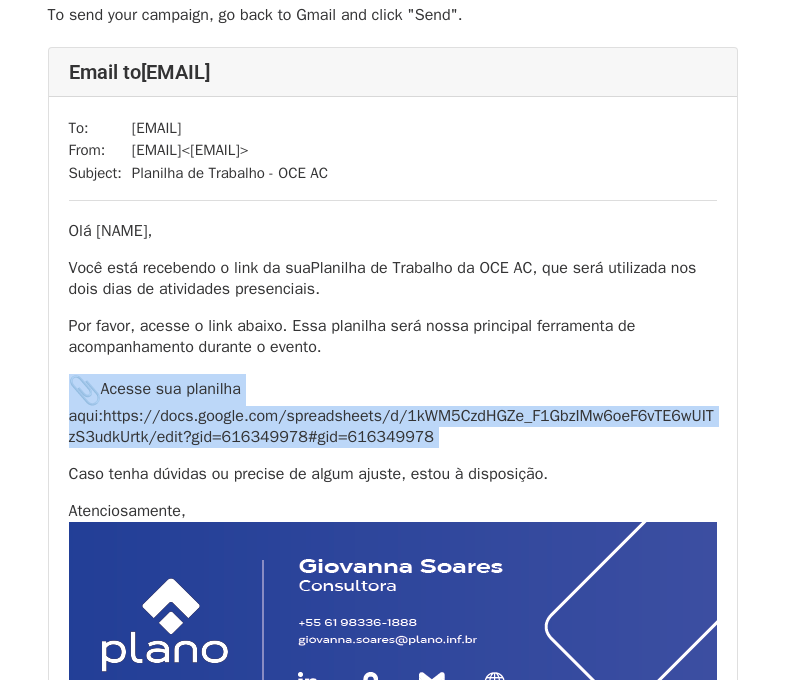 click on "Acesse sua planilha aqui:  https://docs.google.com/spreadsheets/d/1kWM5CzdHGZe_F1GbzIMw6oeF6vTE6wUITzS3udkUrtk/edit?gid=616349978#gid=616349978" at bounding box center [393, 411] 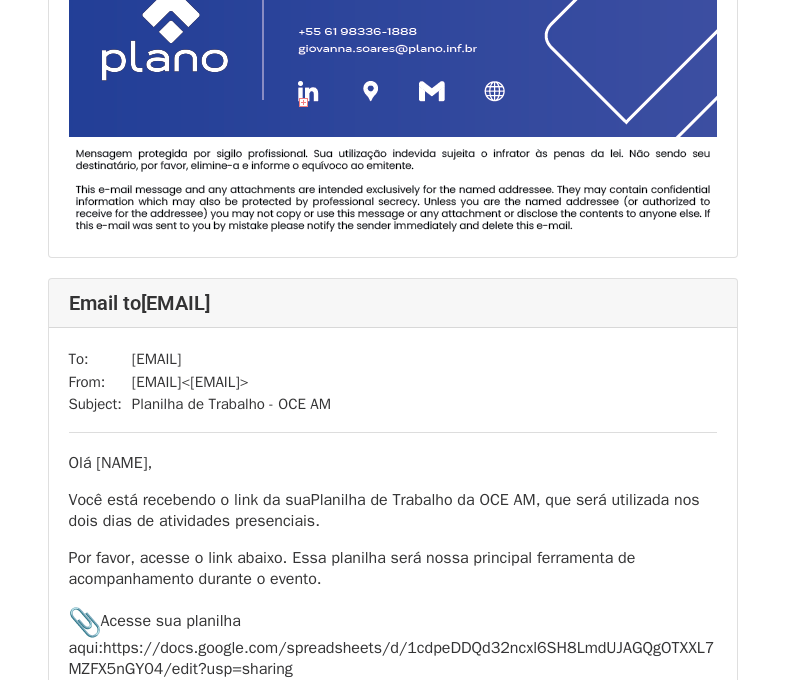 scroll, scrollTop: 916, scrollLeft: 0, axis: vertical 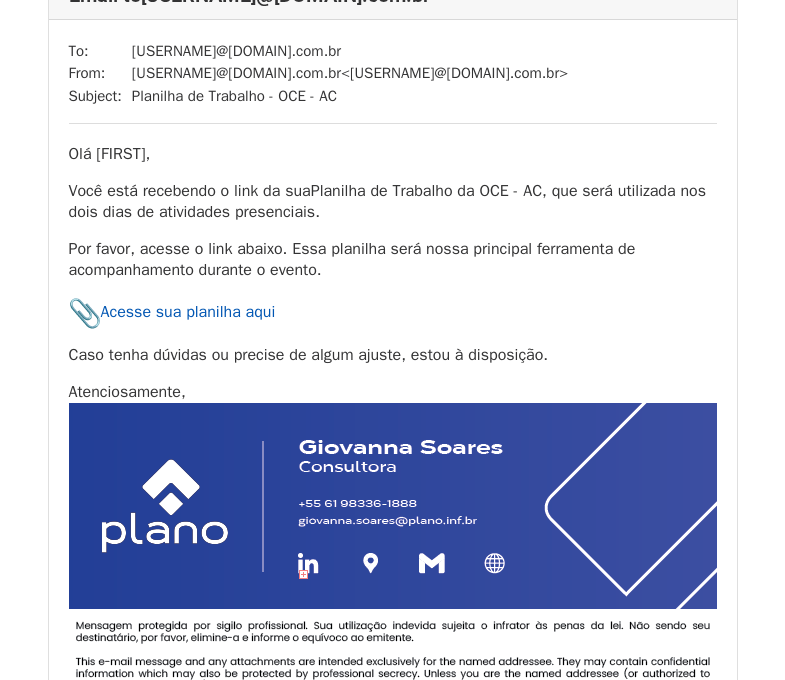 click on "Acesse sua planilha aqui" at bounding box center (172, 312) 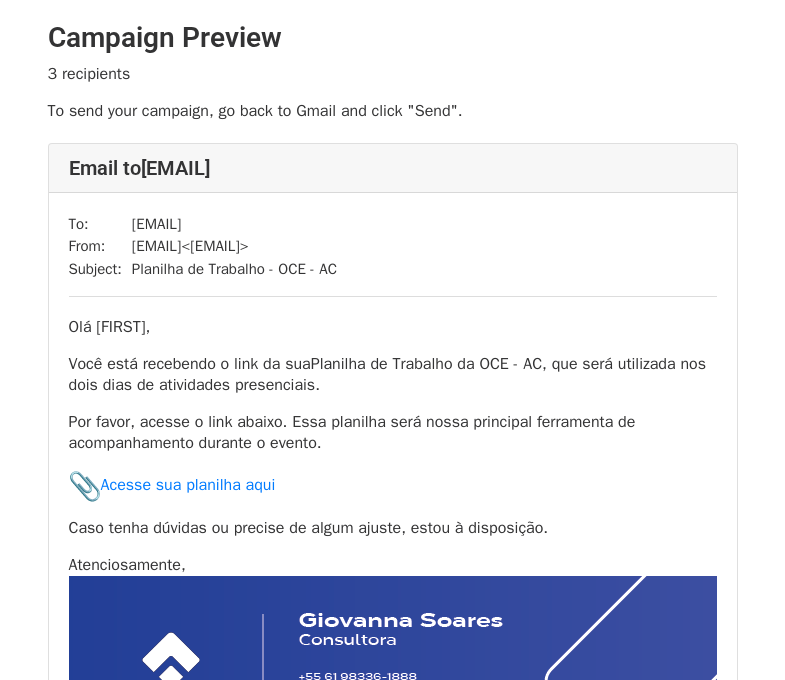 scroll, scrollTop: 365, scrollLeft: 0, axis: vertical 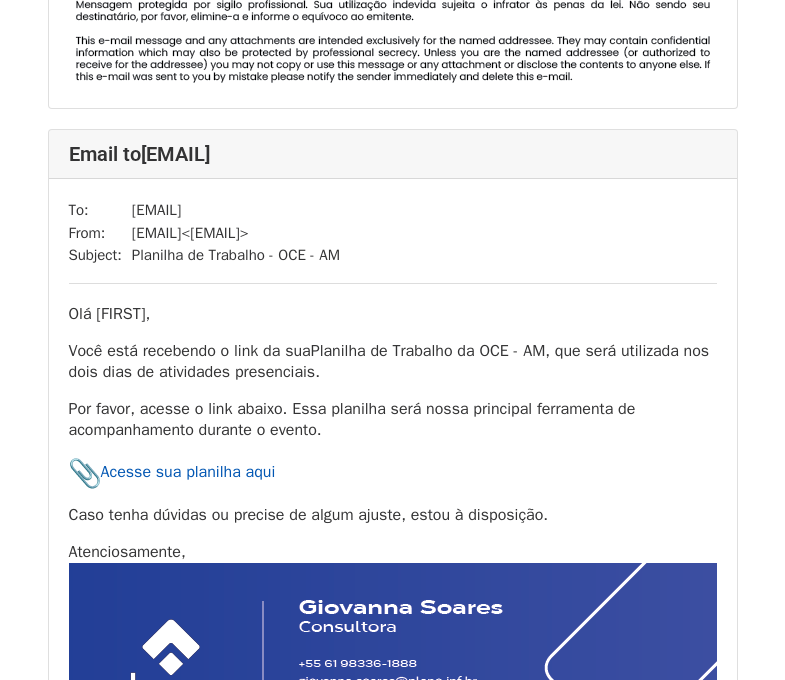click on "Acesse sua planilha aqui" at bounding box center [172, 472] 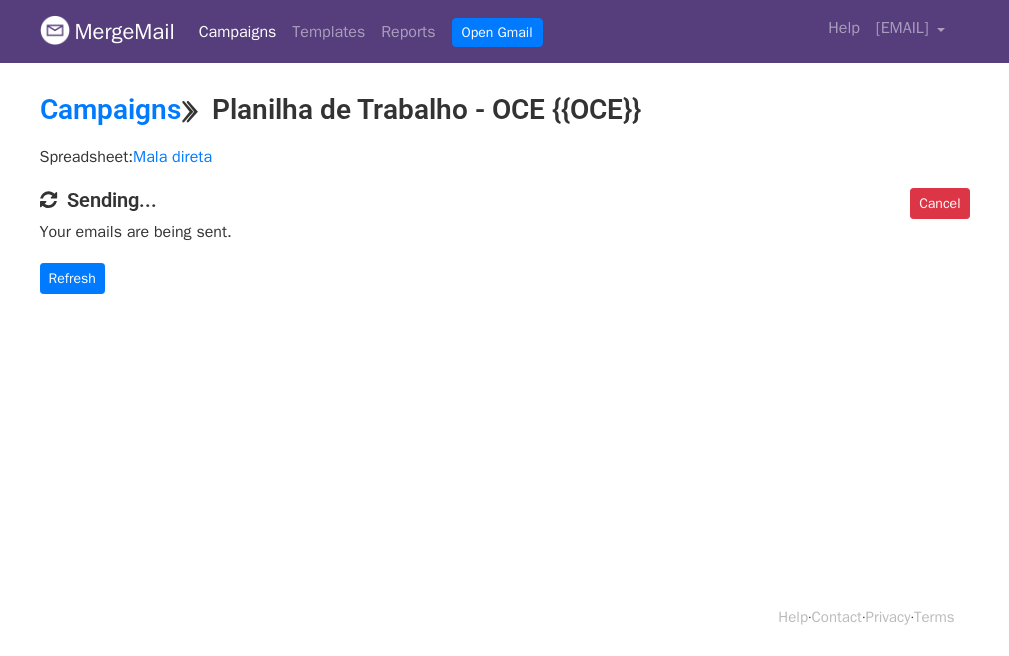 scroll, scrollTop: 0, scrollLeft: 0, axis: both 